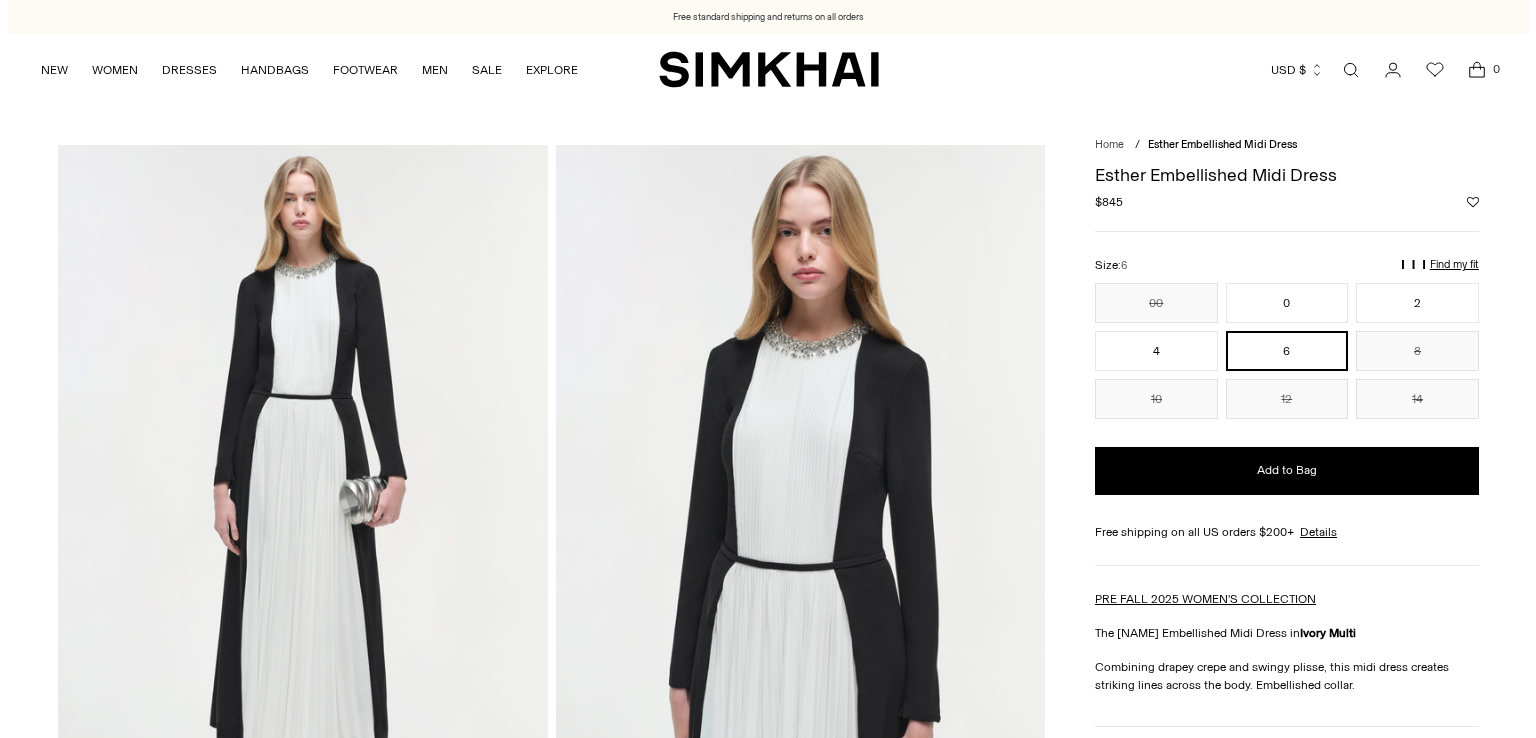 scroll, scrollTop: 0, scrollLeft: 0, axis: both 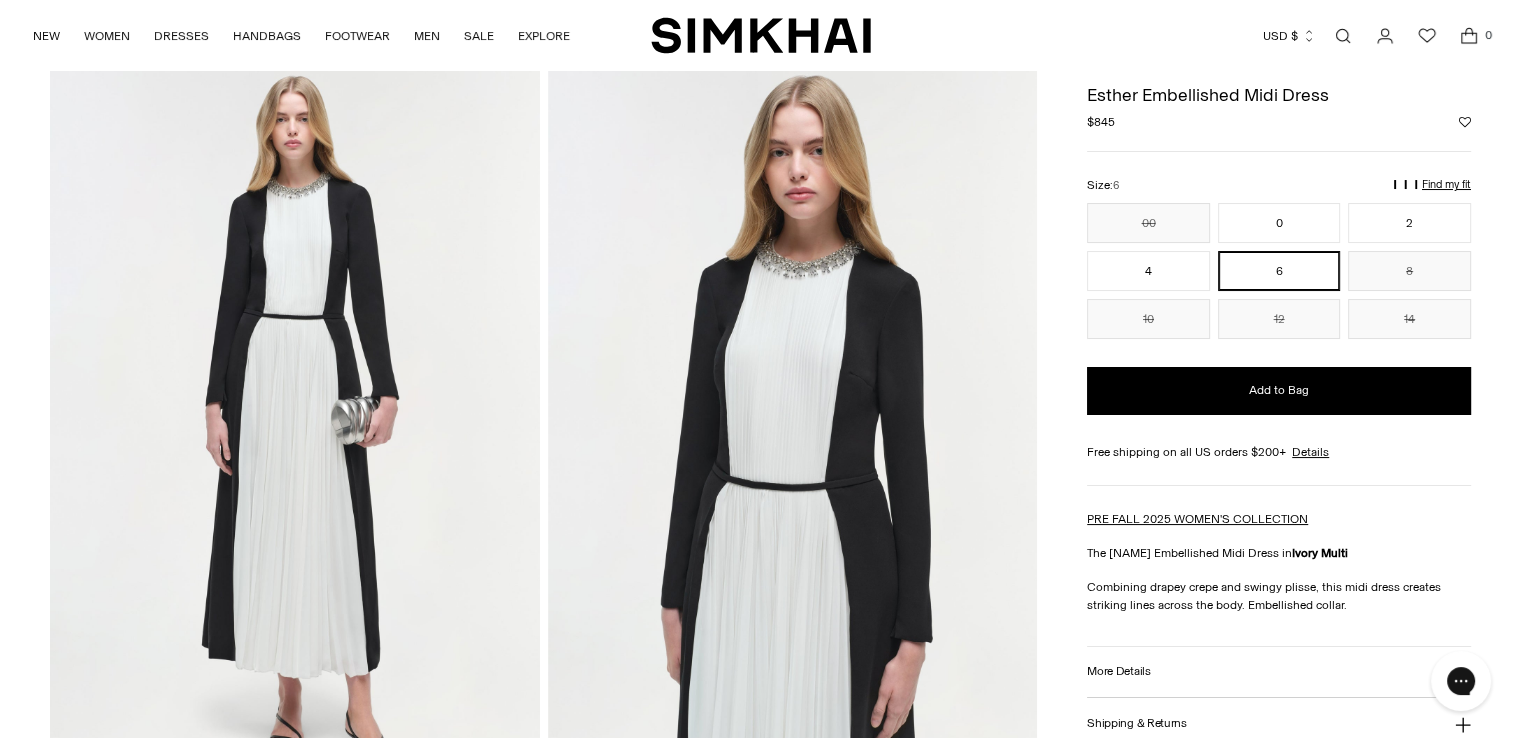 click at bounding box center [294, 432] 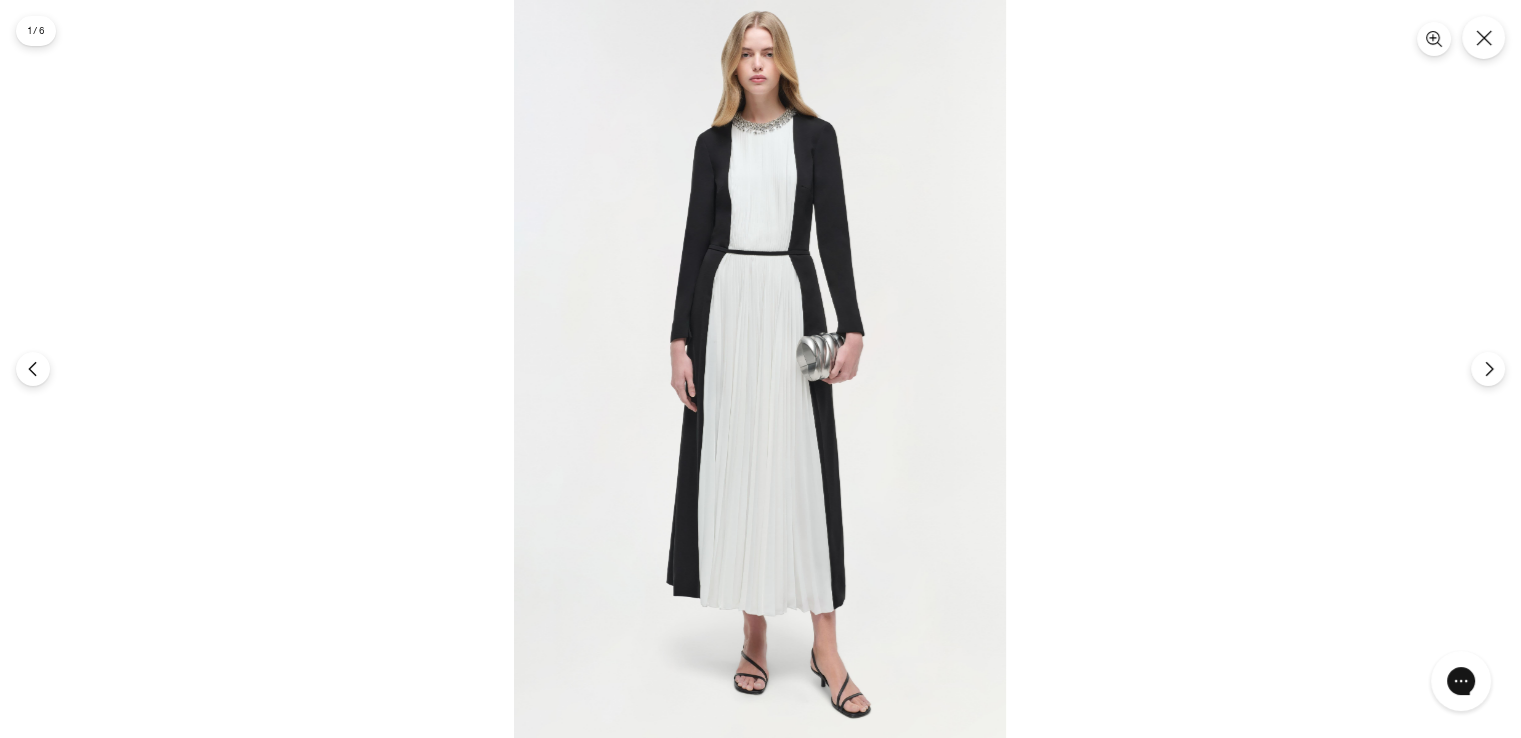 click at bounding box center [760, 369] 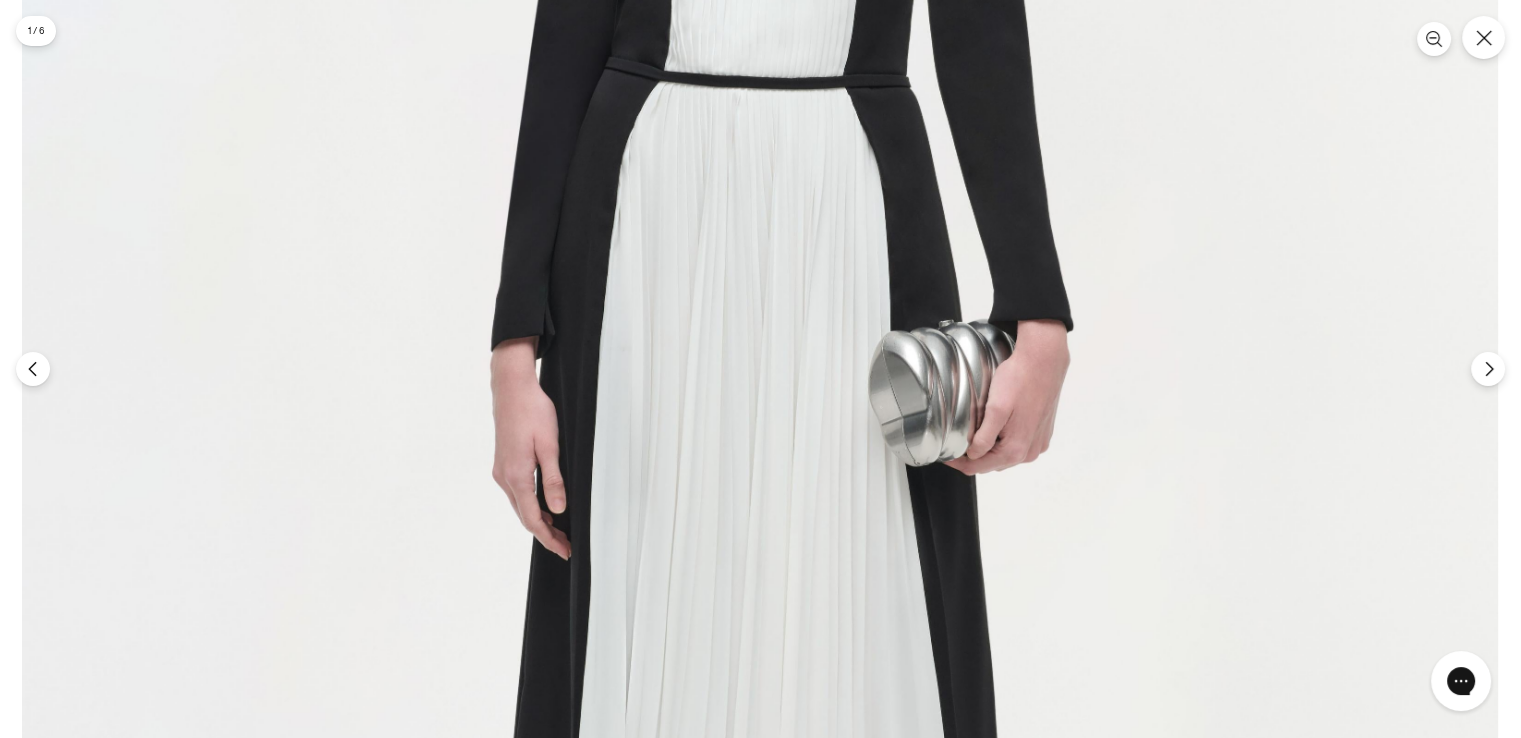 scroll, scrollTop: 40, scrollLeft: 0, axis: vertical 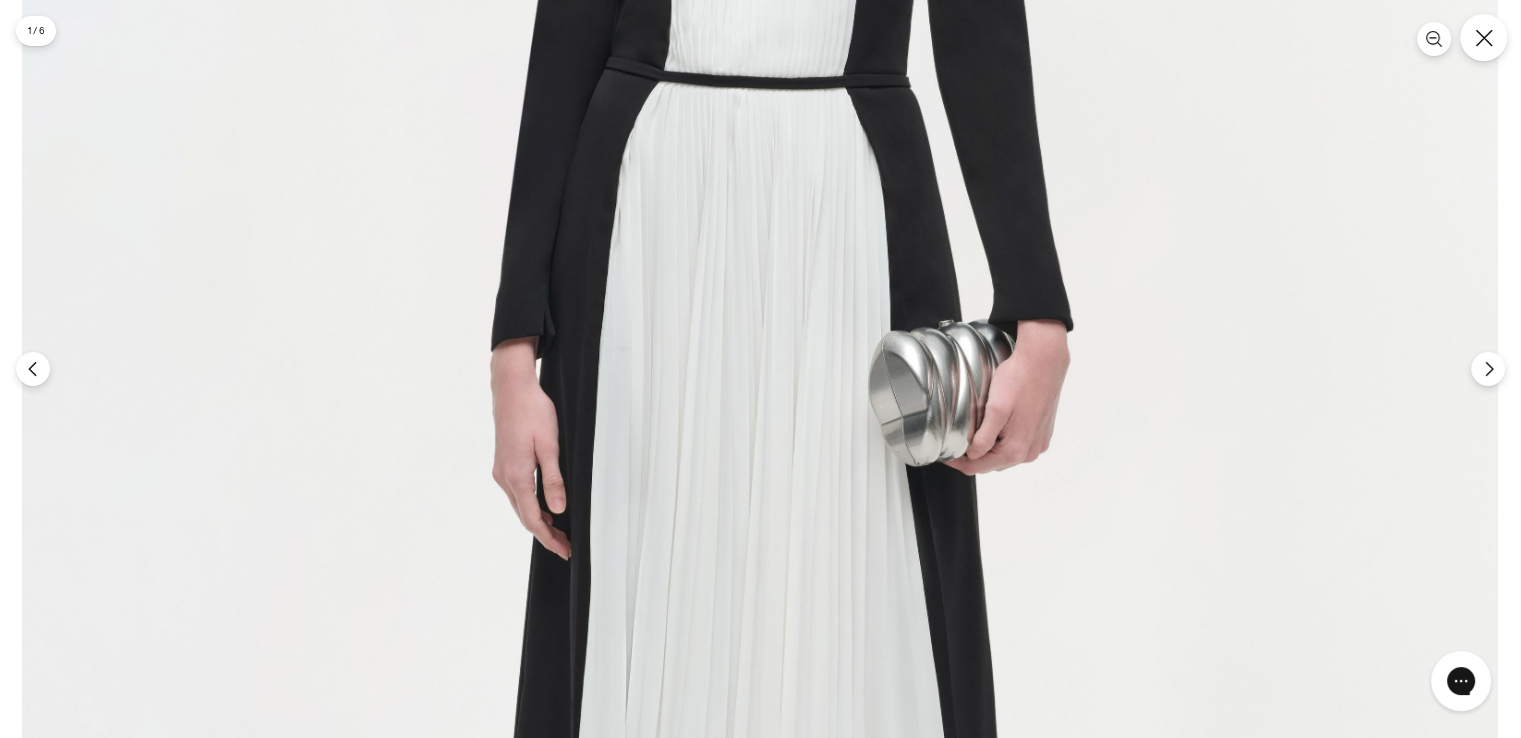 click 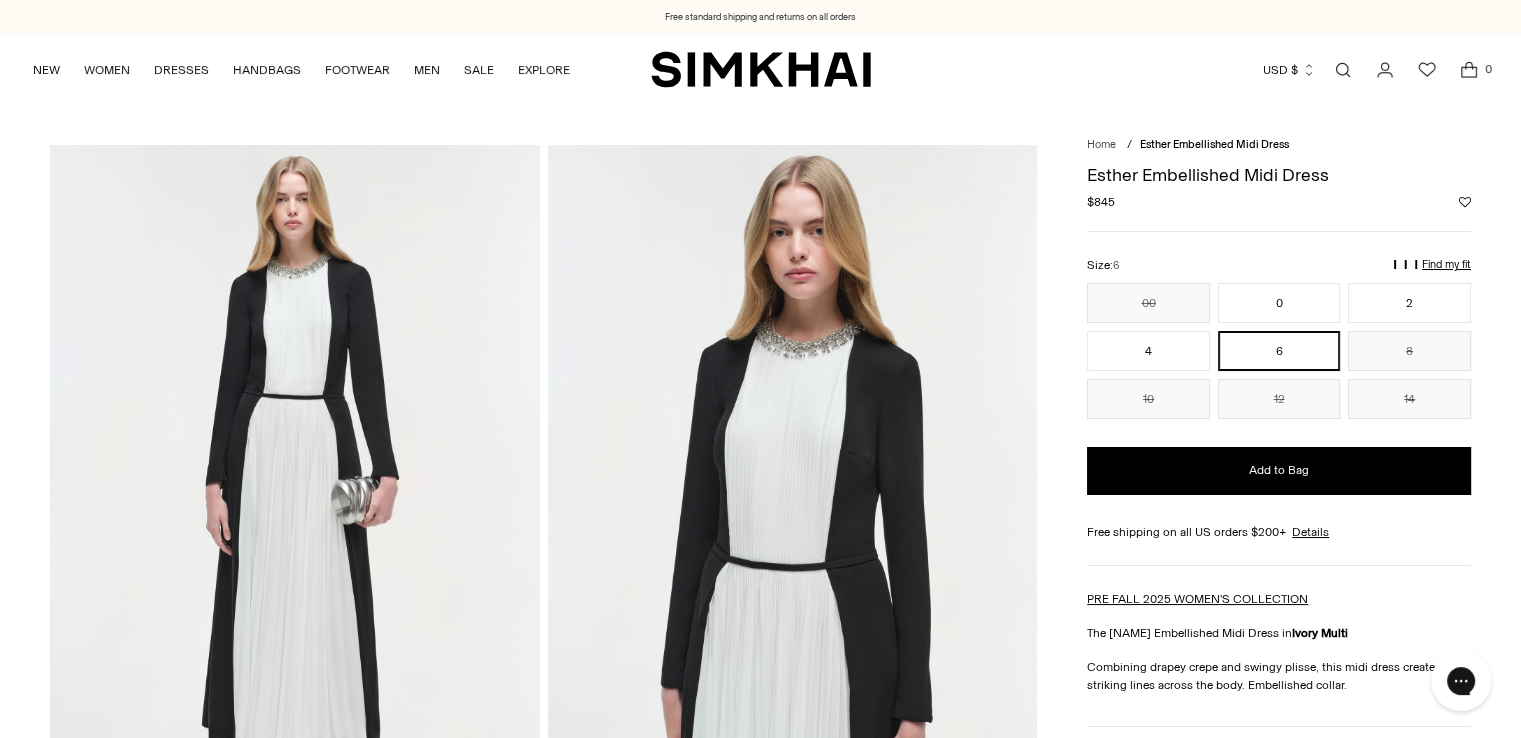 click at bounding box center (792, 512) 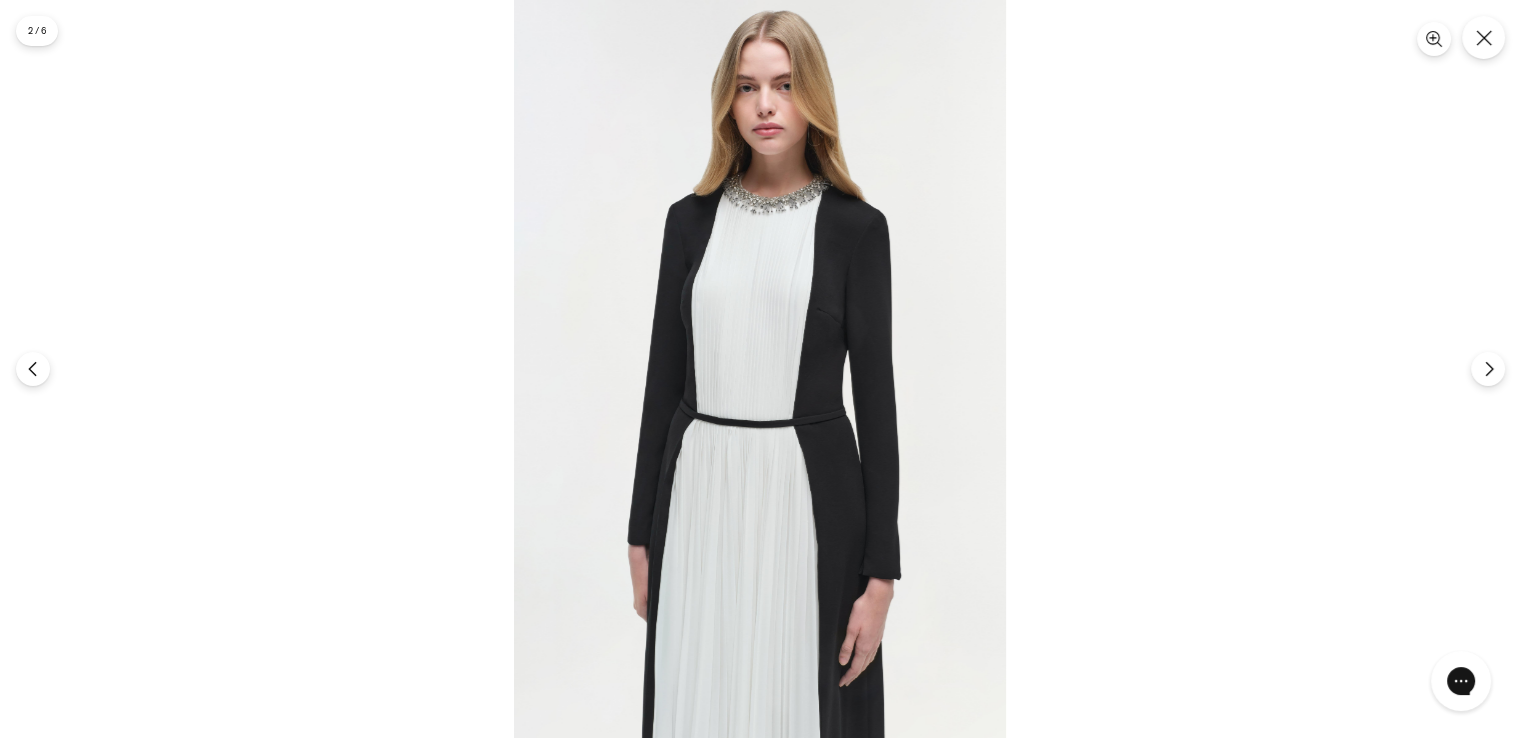 click at bounding box center (760, 369) 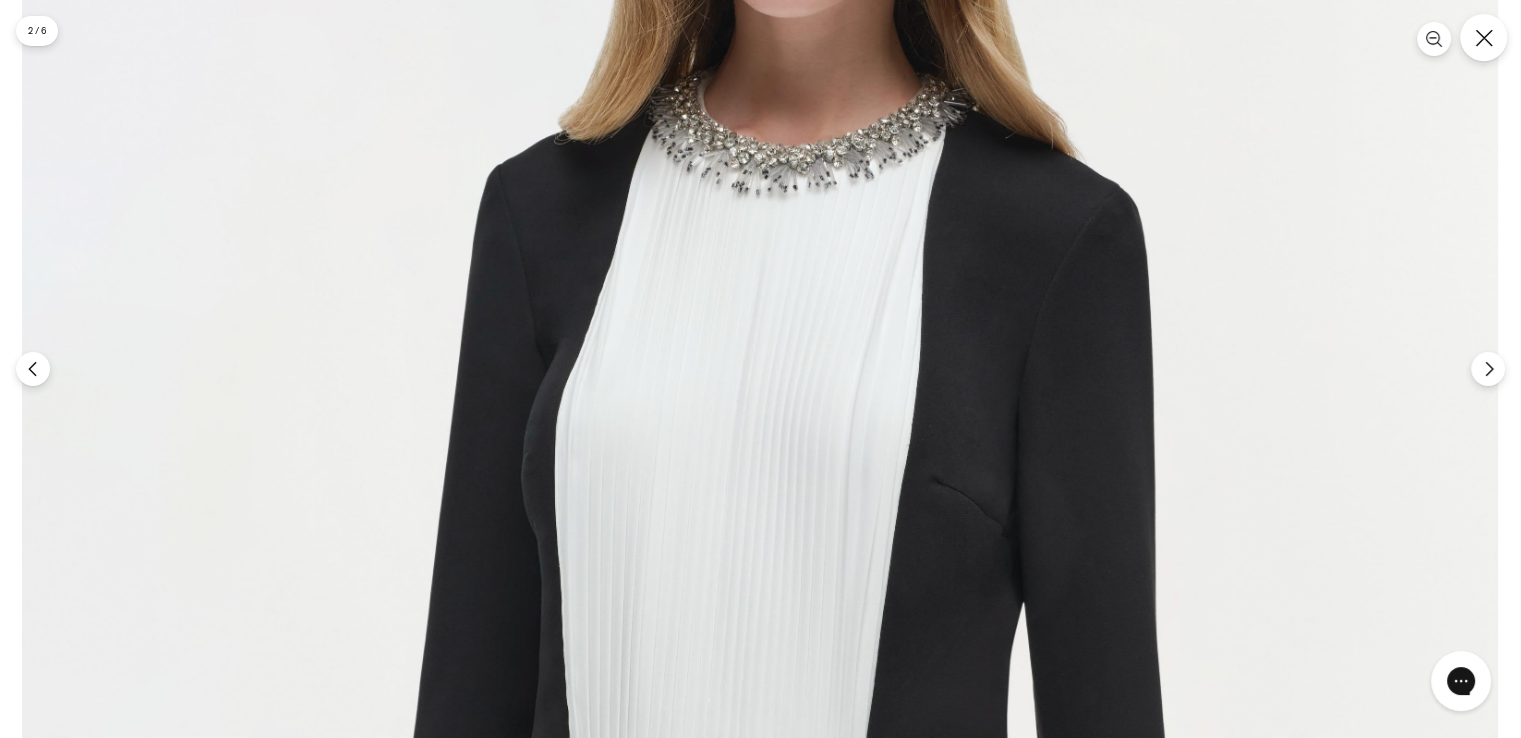 click 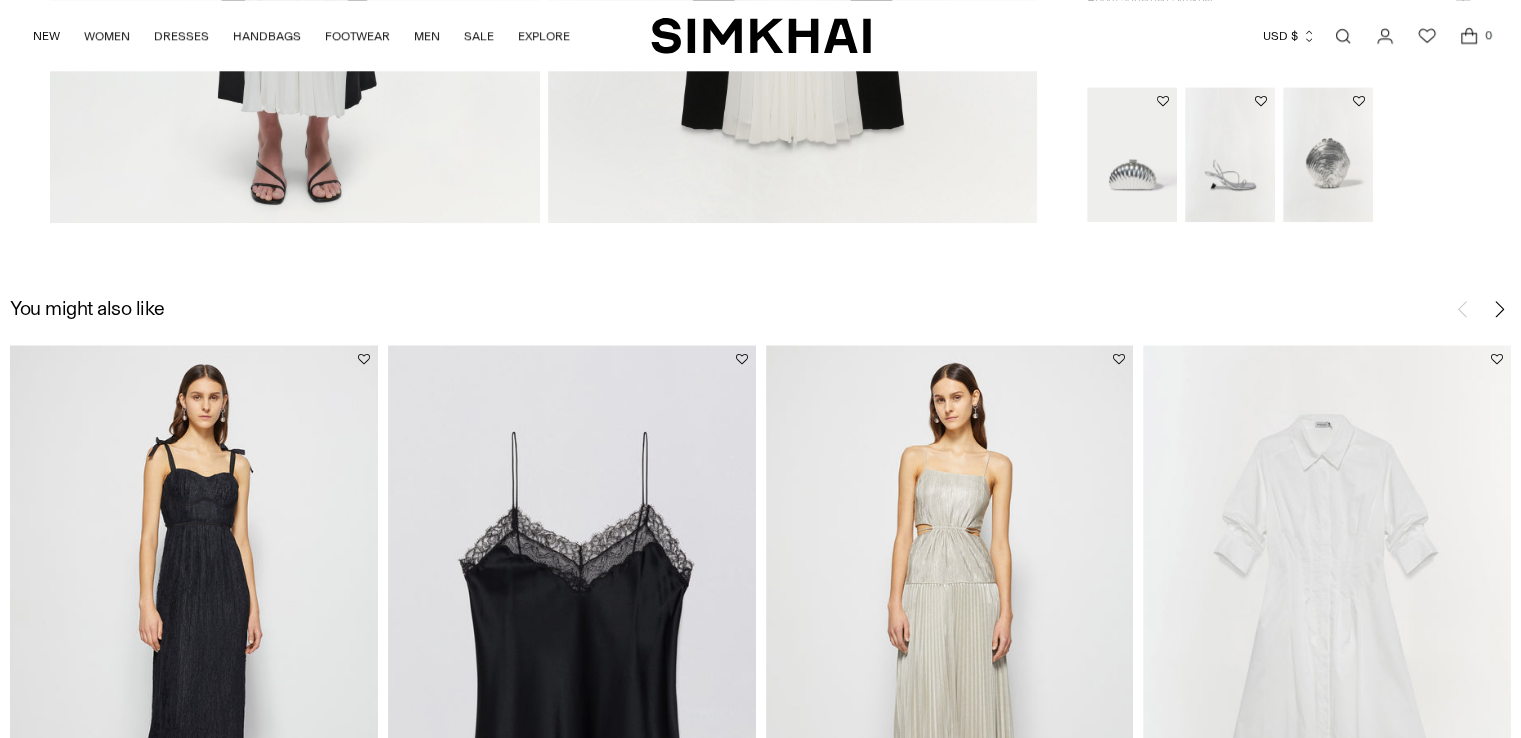 scroll, scrollTop: 2280, scrollLeft: 0, axis: vertical 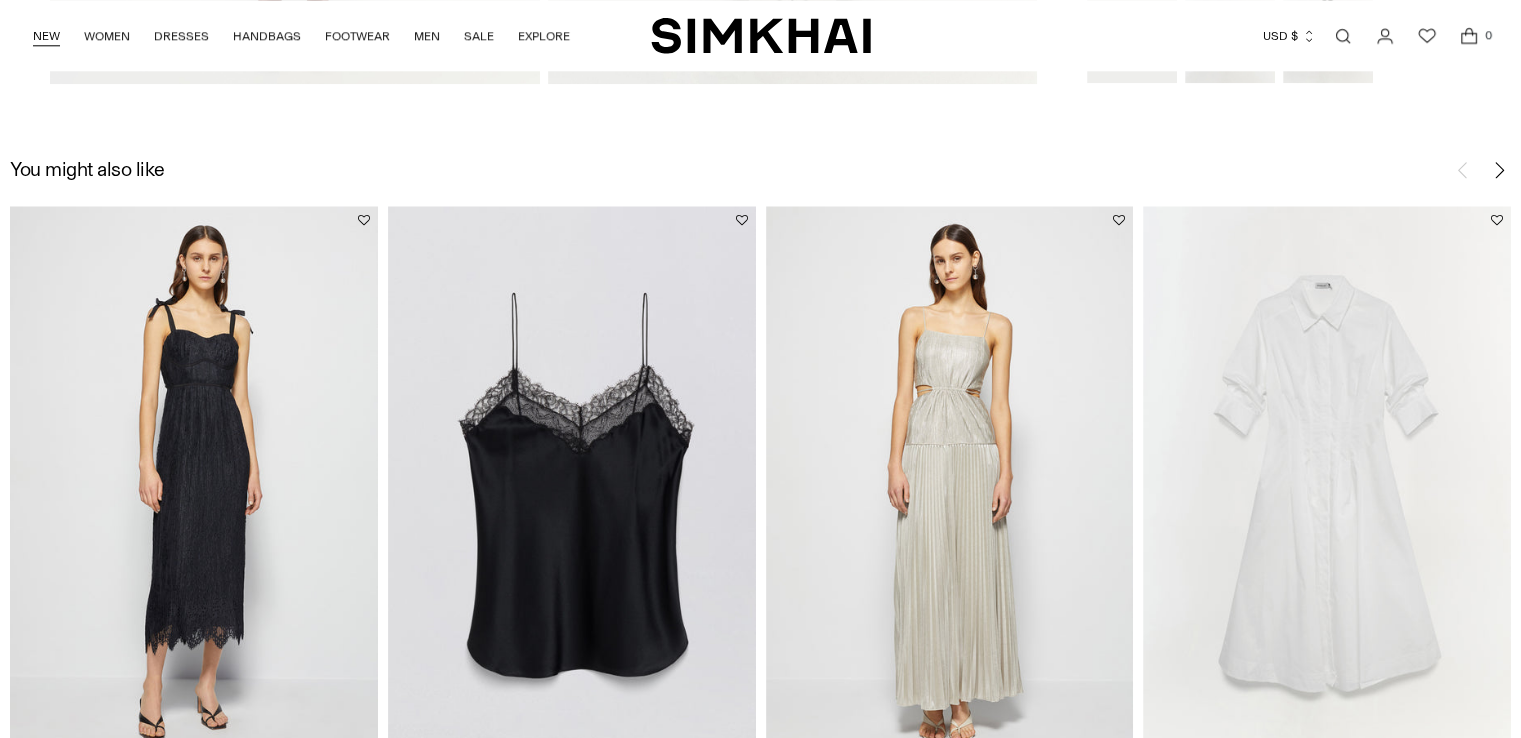 click on "NEW" at bounding box center [46, 36] 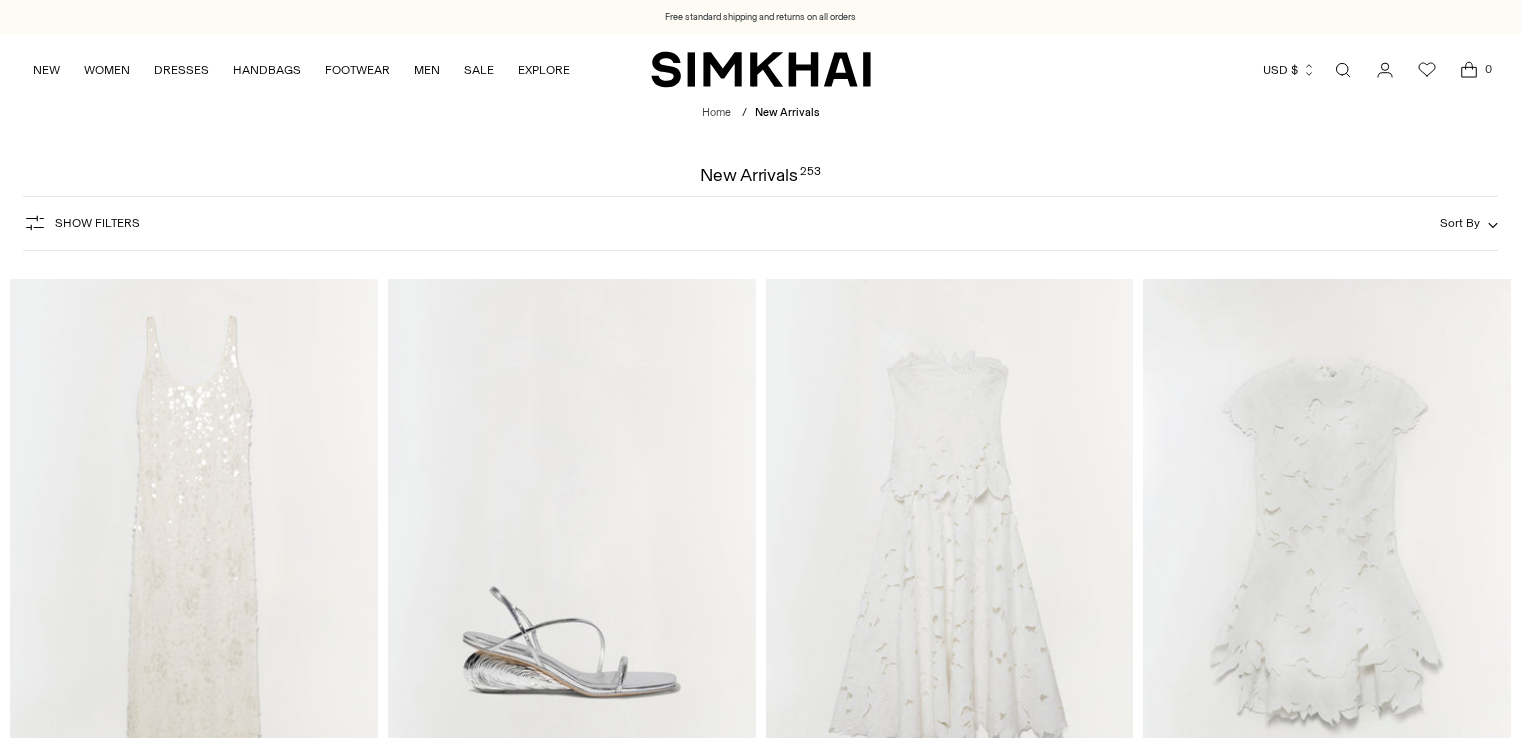 scroll, scrollTop: 0, scrollLeft: 0, axis: both 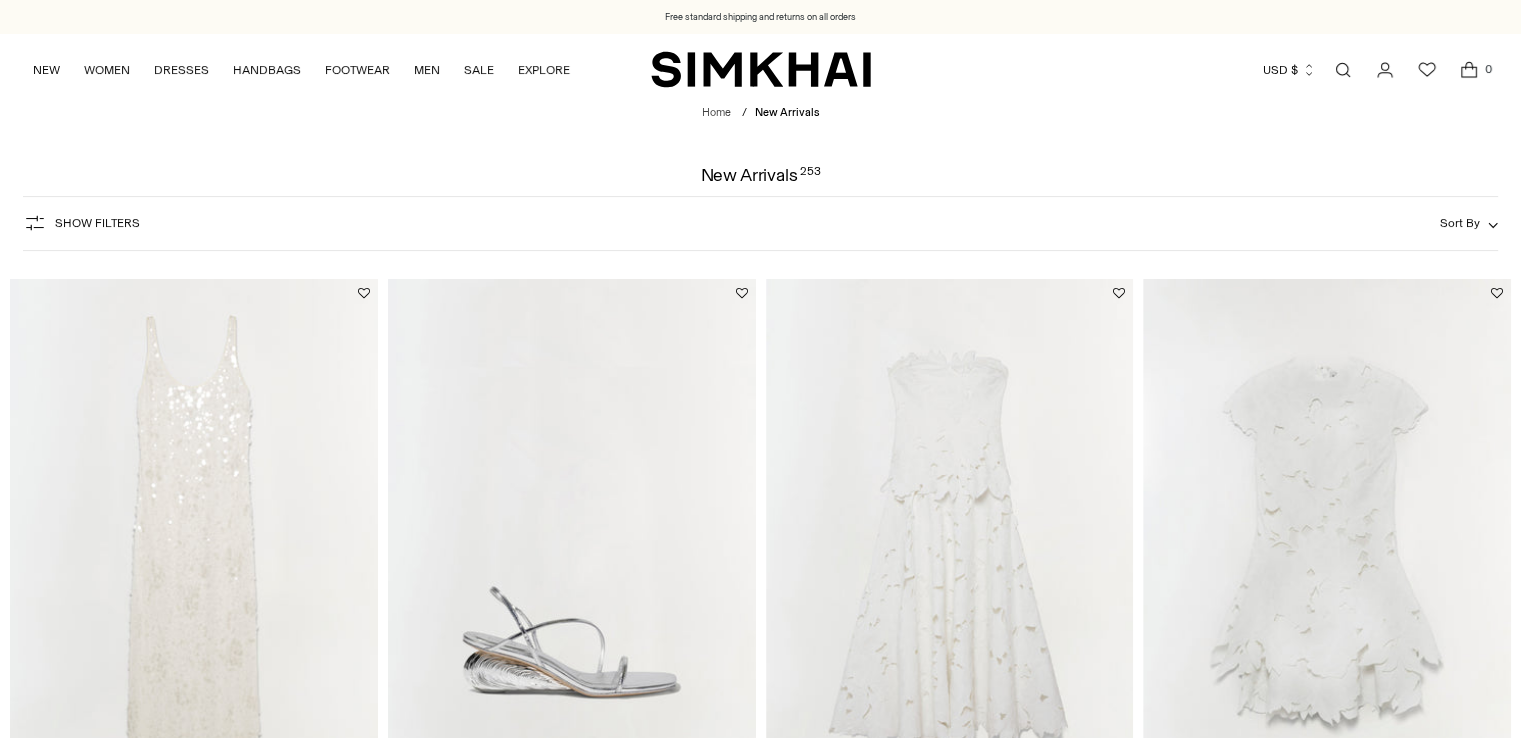 click on "Show Filters" at bounding box center (97, 223) 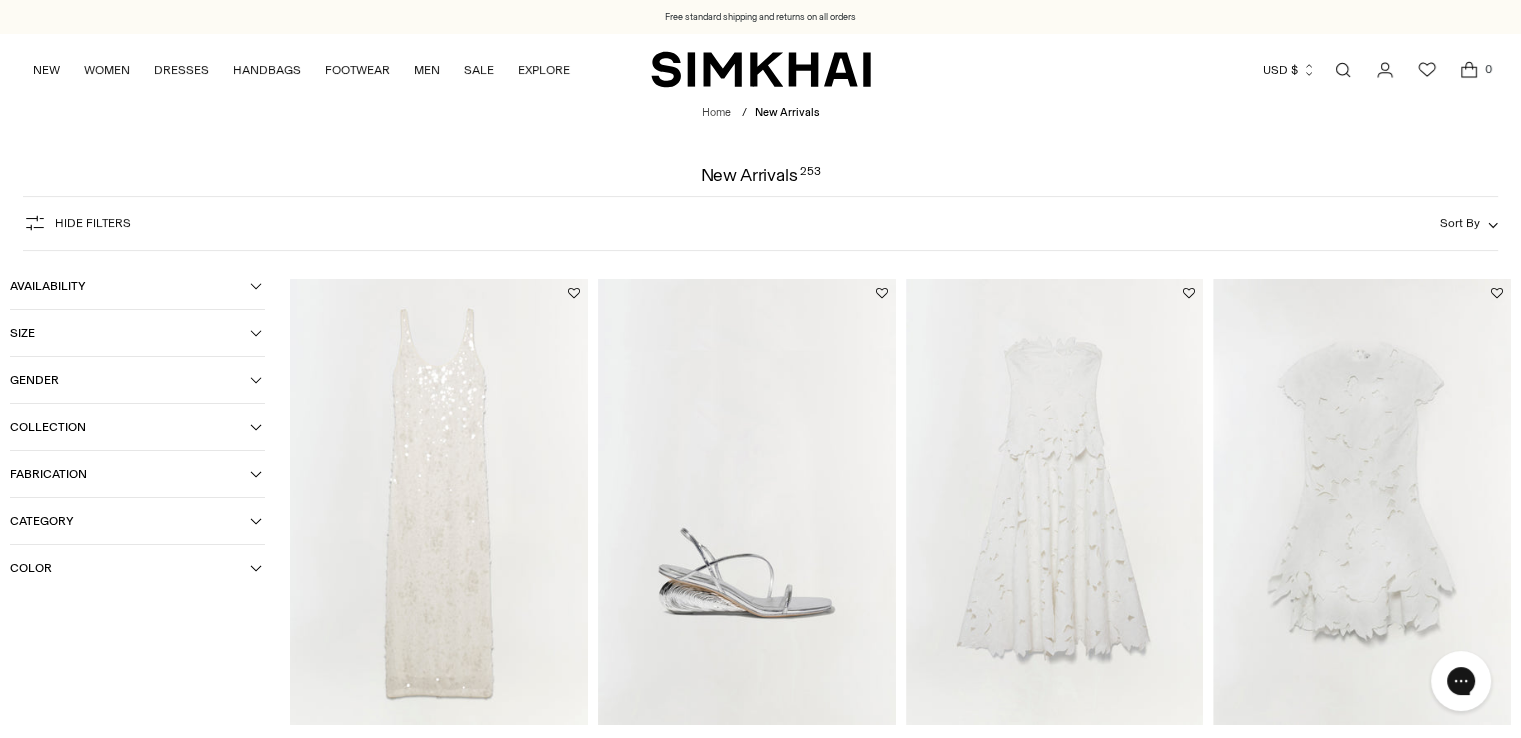 scroll, scrollTop: 0, scrollLeft: 0, axis: both 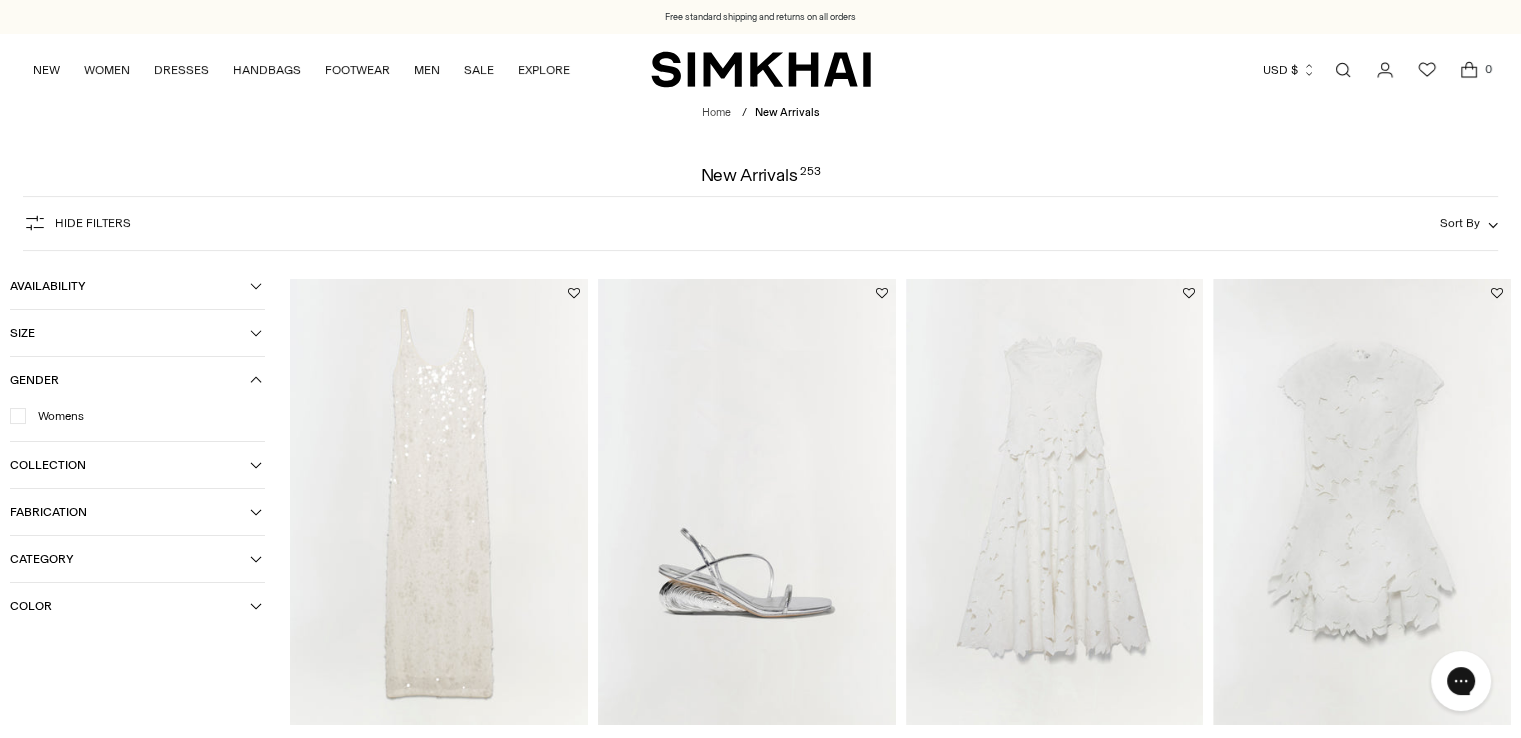 click 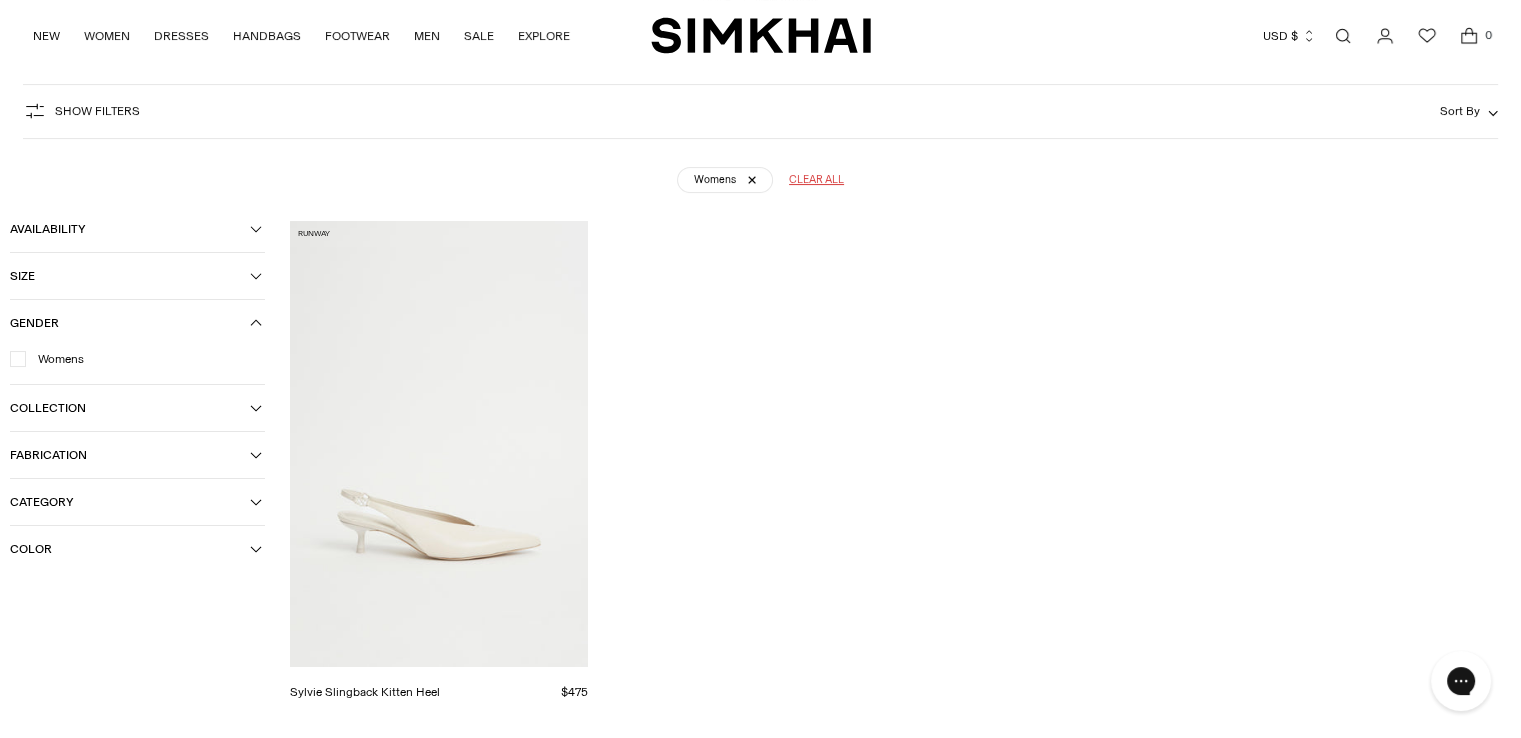 scroll, scrollTop: 148, scrollLeft: 0, axis: vertical 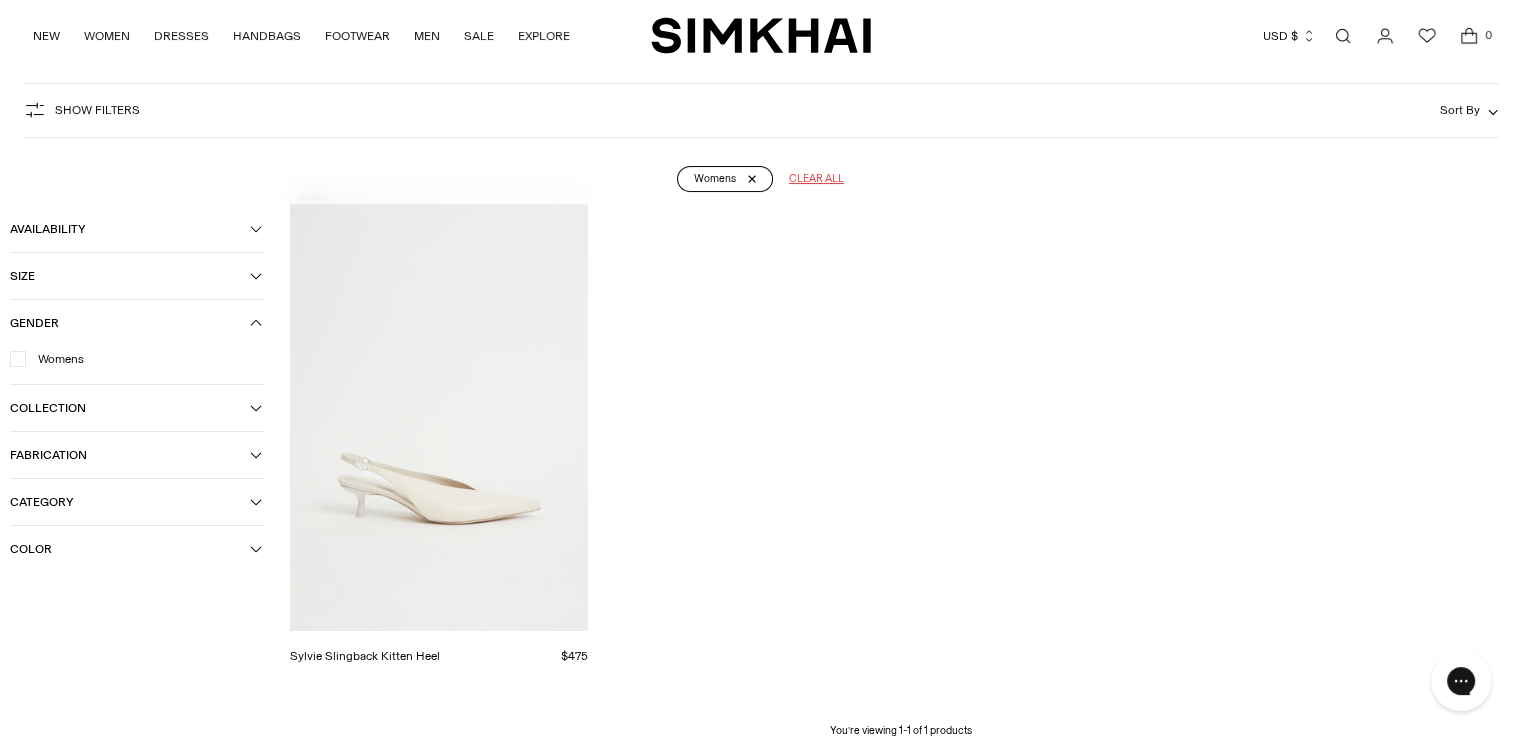 click on "Womens" at bounding box center (725, 179) 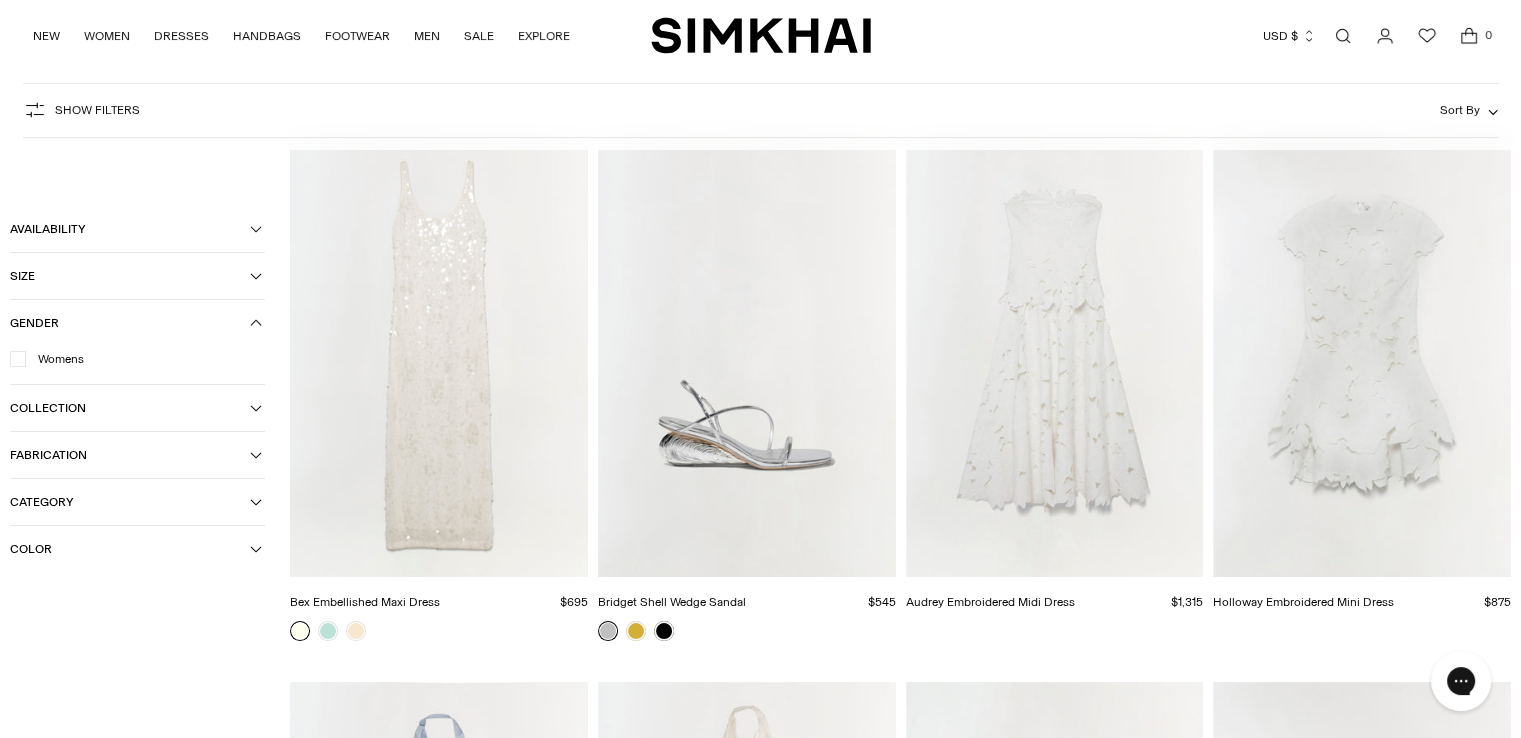 click on "NEW
WOMEN
New Arrivals
Best Sellers
Shop All
Signature
Exclusives
Pre-Fall 2025
Sale
READY TO WEAR
All Clothing
Dresses
Tops
Knits" at bounding box center [341, 35] 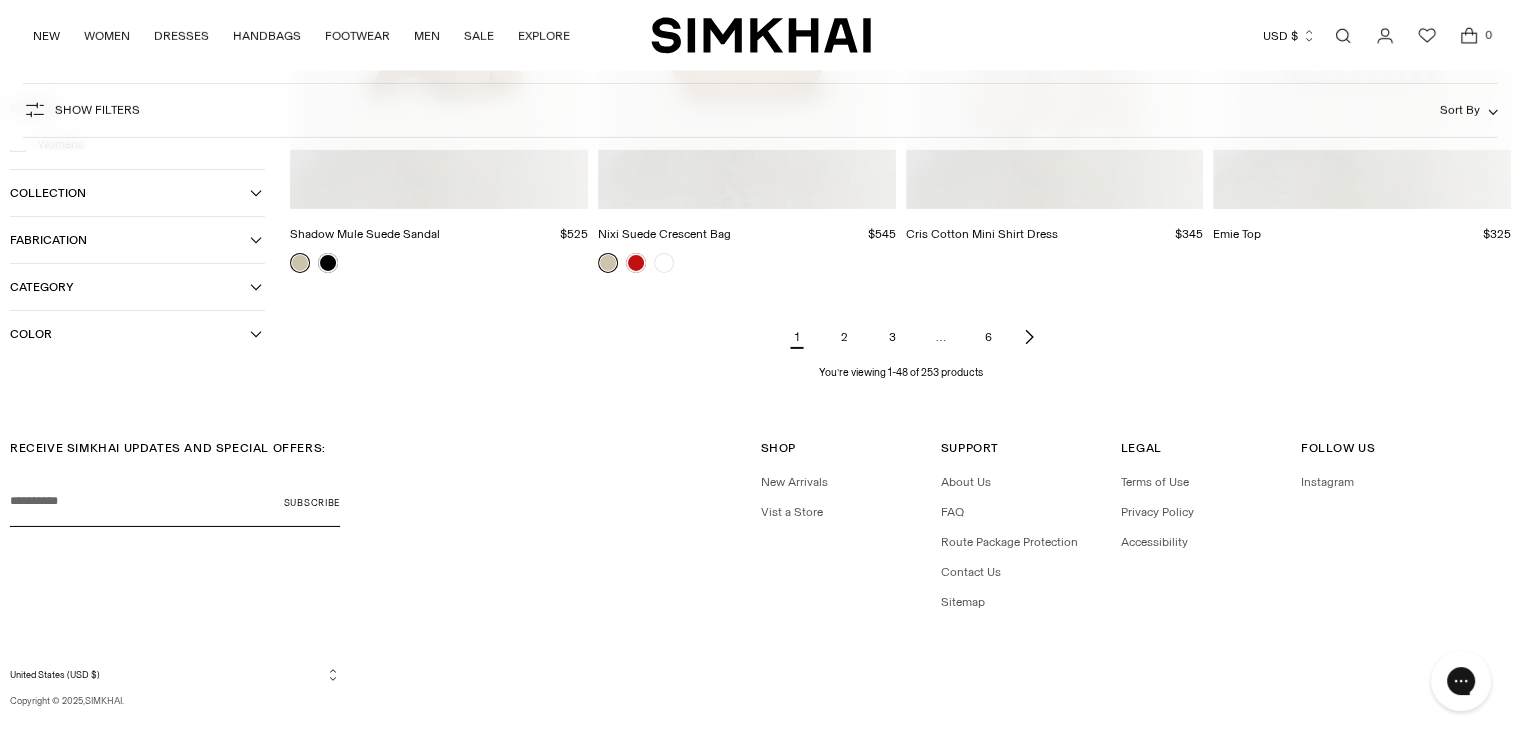 scroll, scrollTop: 6599, scrollLeft: 0, axis: vertical 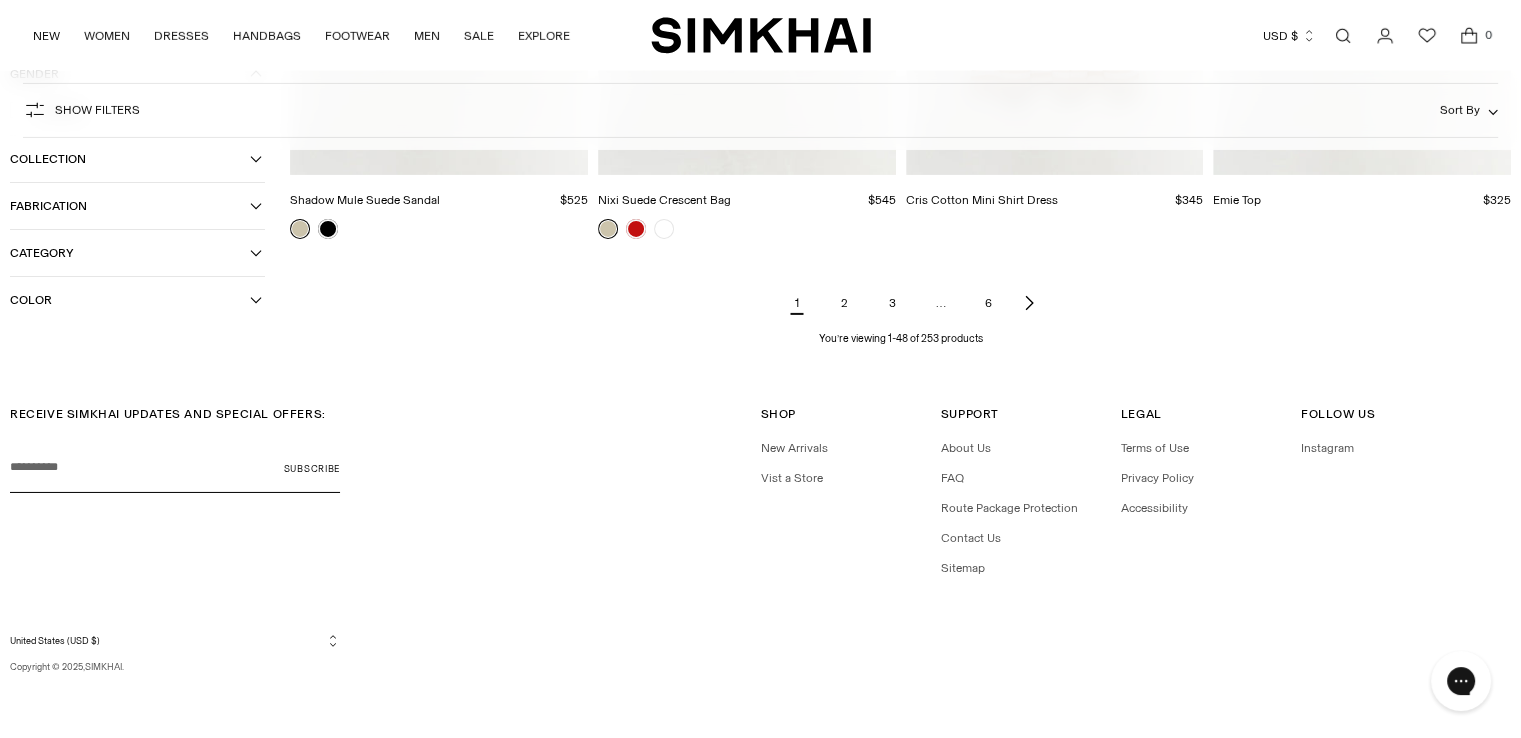 click on "2" at bounding box center (845, 303) 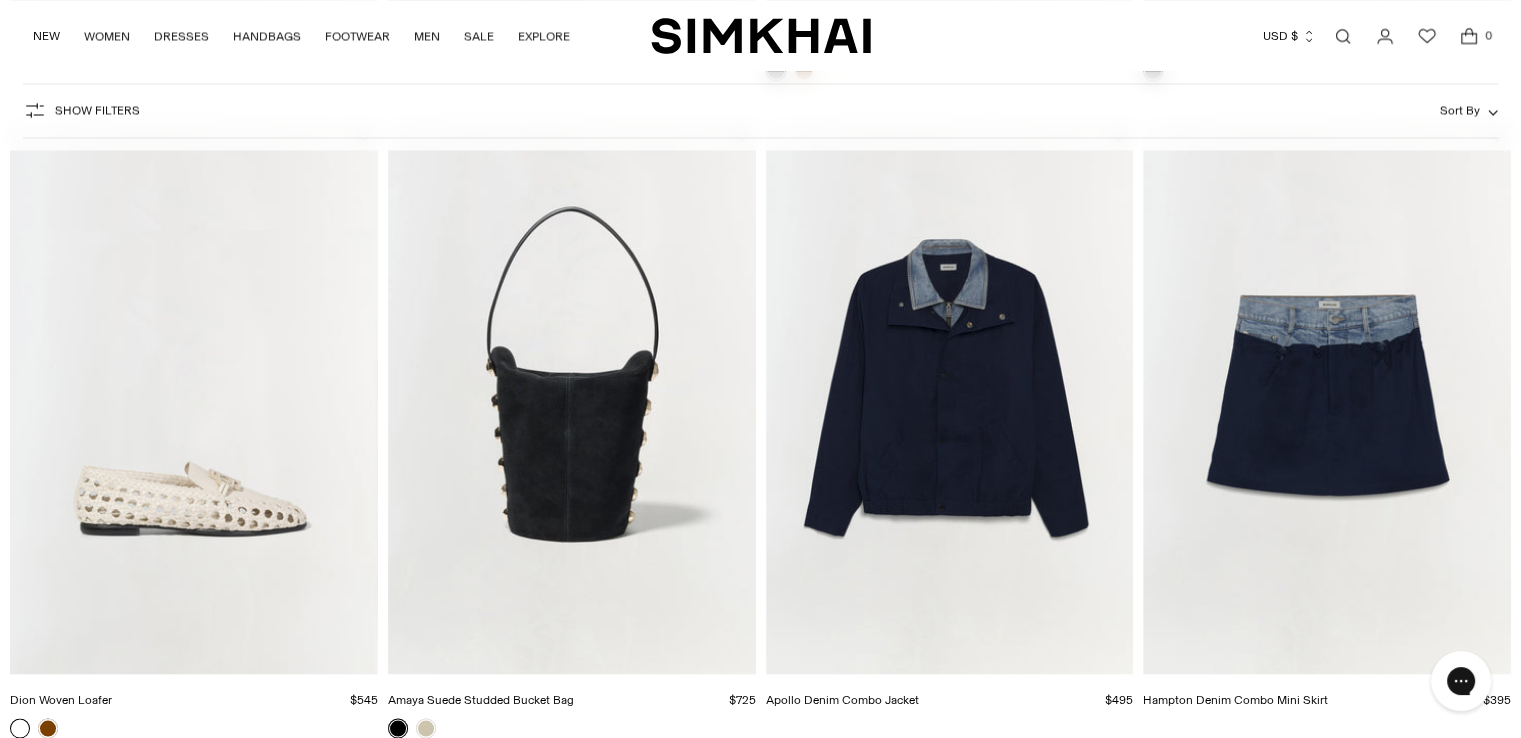 scroll, scrollTop: 0, scrollLeft: 0, axis: both 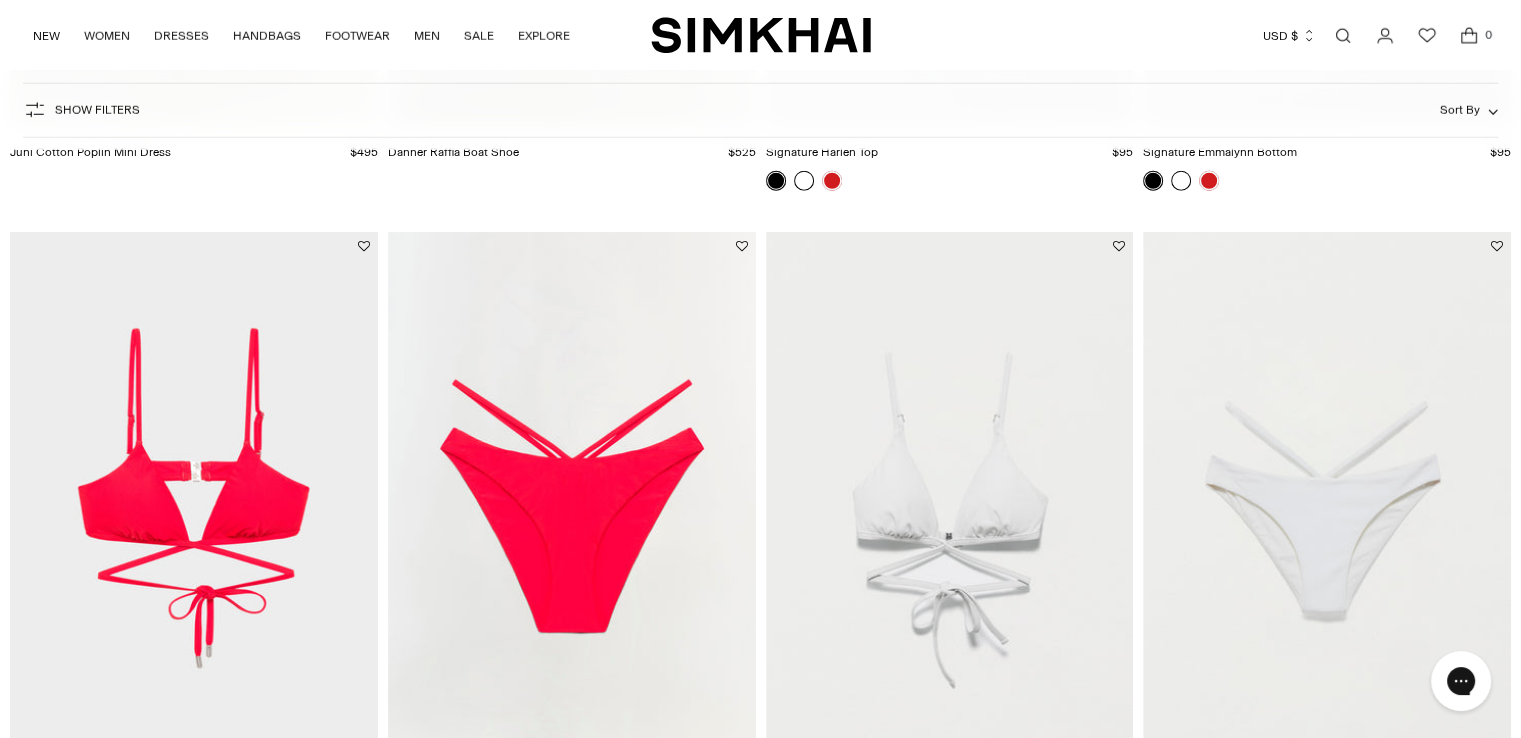 click on "Sort By" at bounding box center [1460, 110] 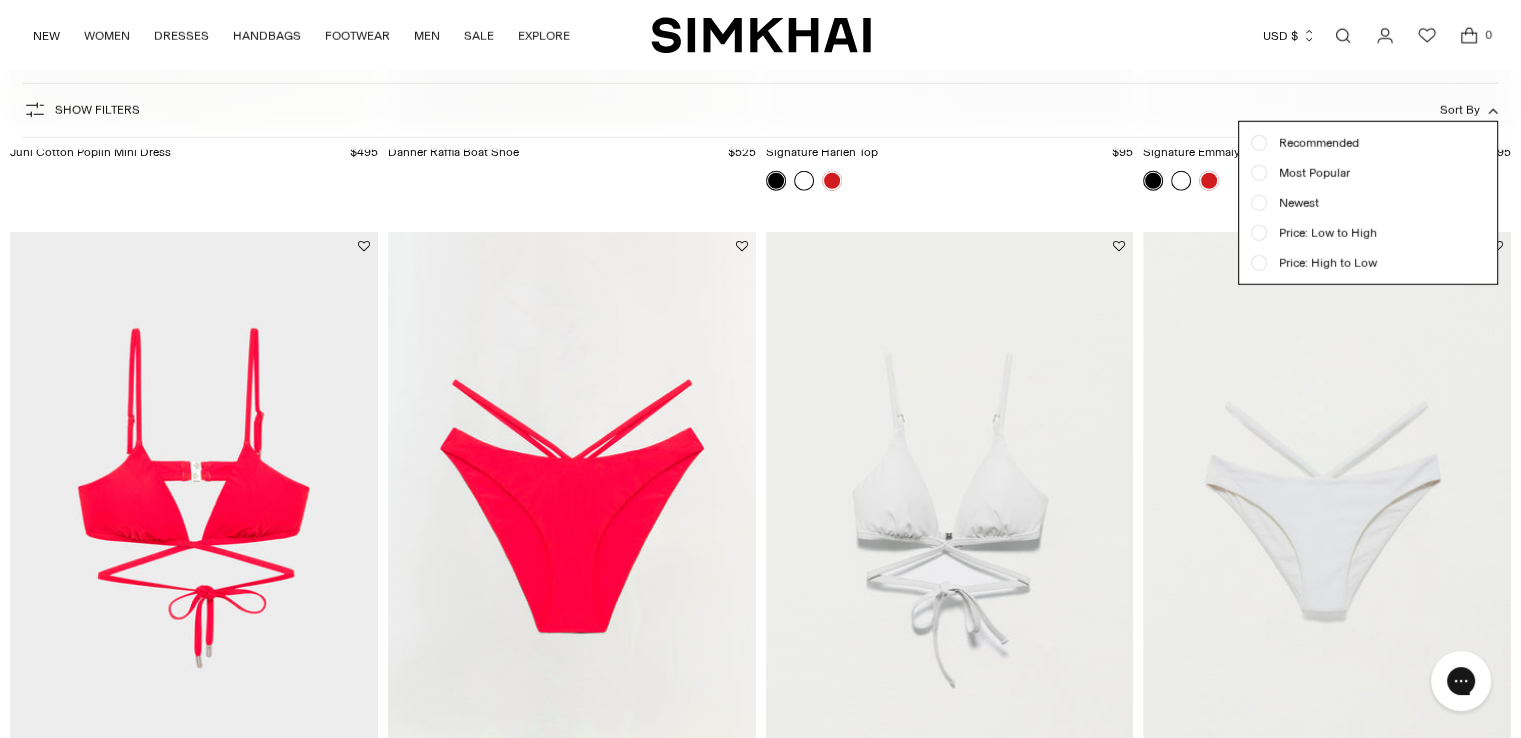 drag, startPoint x: 1456, startPoint y: 105, endPoint x: 1256, endPoint y: 263, distance: 254.88037 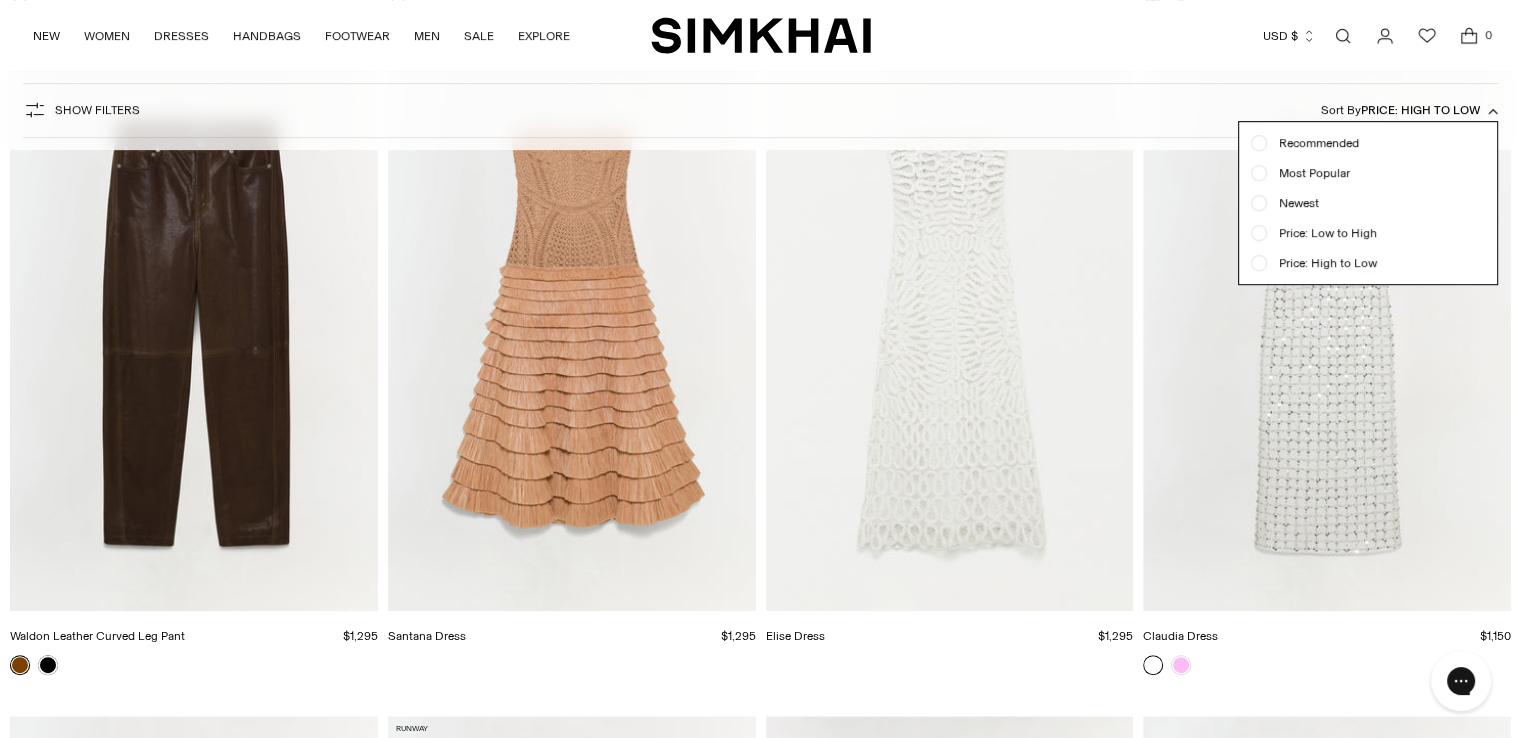 scroll, scrollTop: 148, scrollLeft: 0, axis: vertical 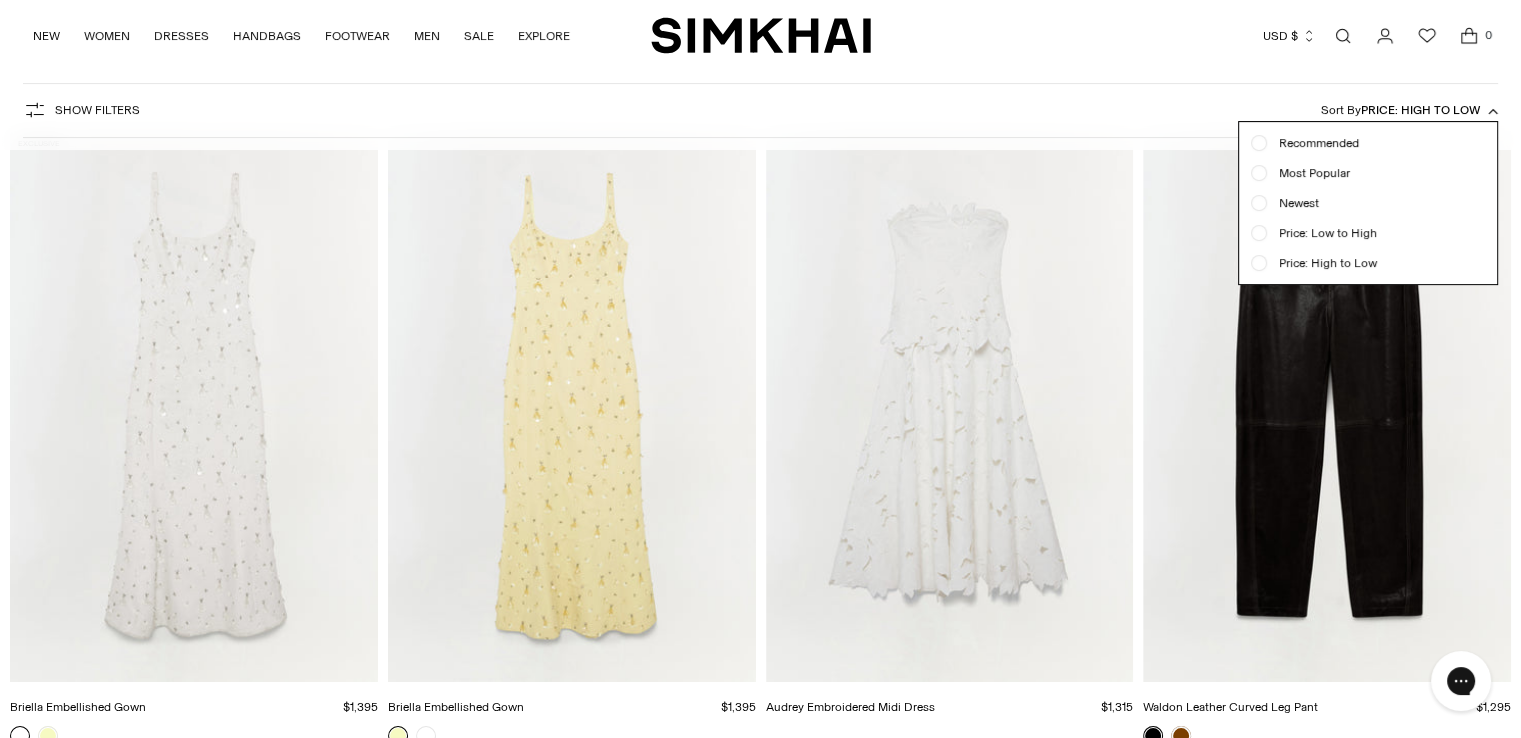 click on "NEW
WOMEN
New Arrivals
Best Sellers
Shop All
Signature
Exclusives
Pre-Fall 2025
Sale
READY TO WEAR
All Clothing
Dresses
Tops
Knits Skirts" at bounding box center (760, 35) 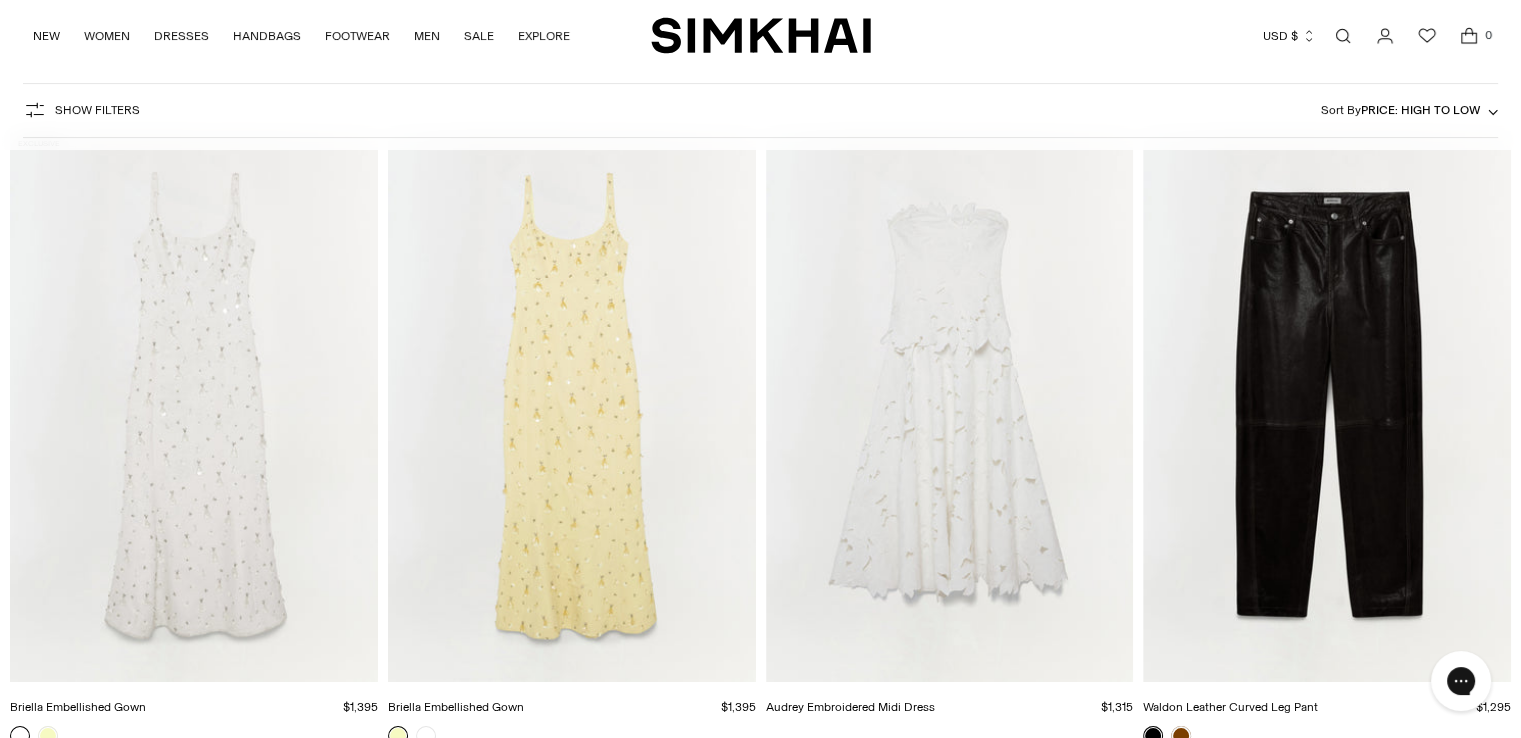 type 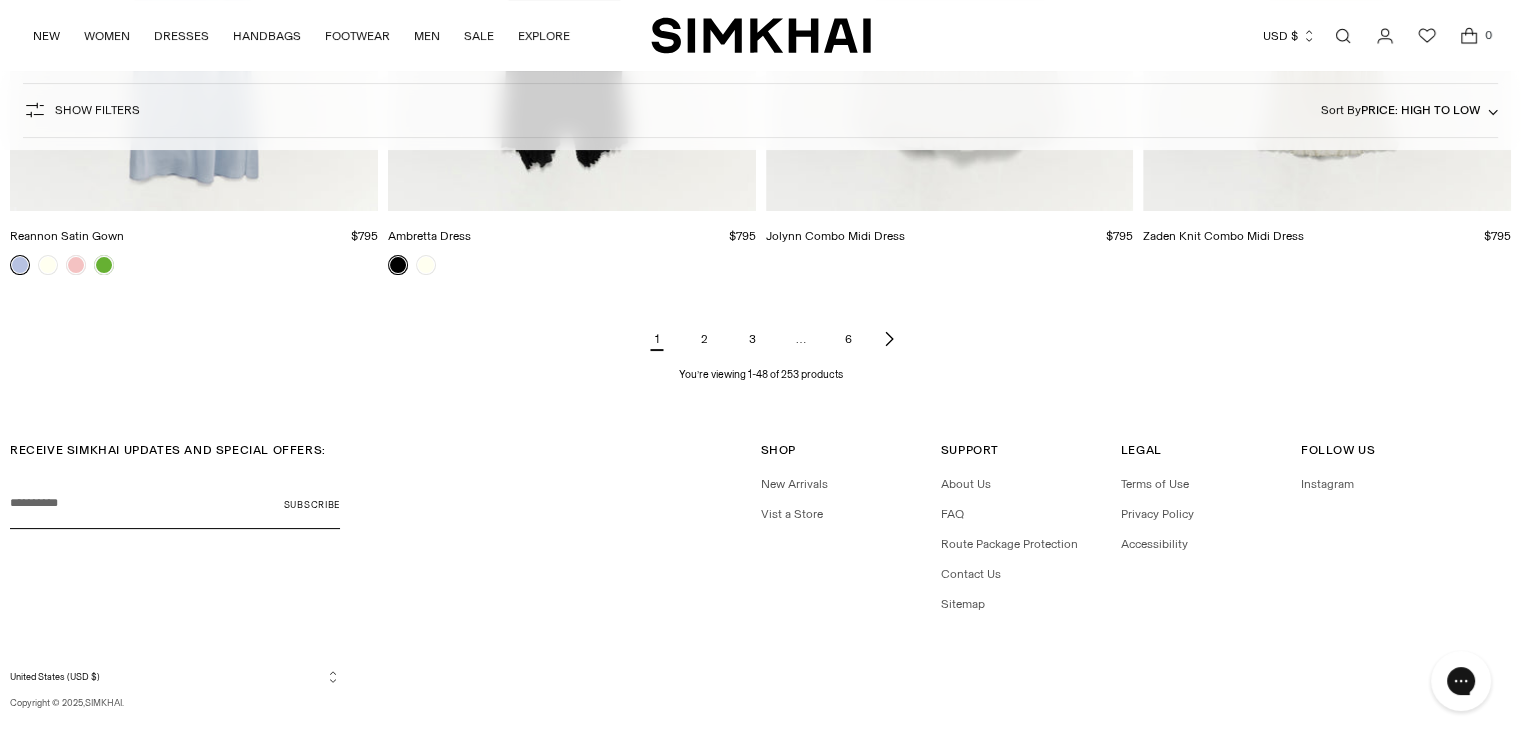 scroll, scrollTop: 7839, scrollLeft: 0, axis: vertical 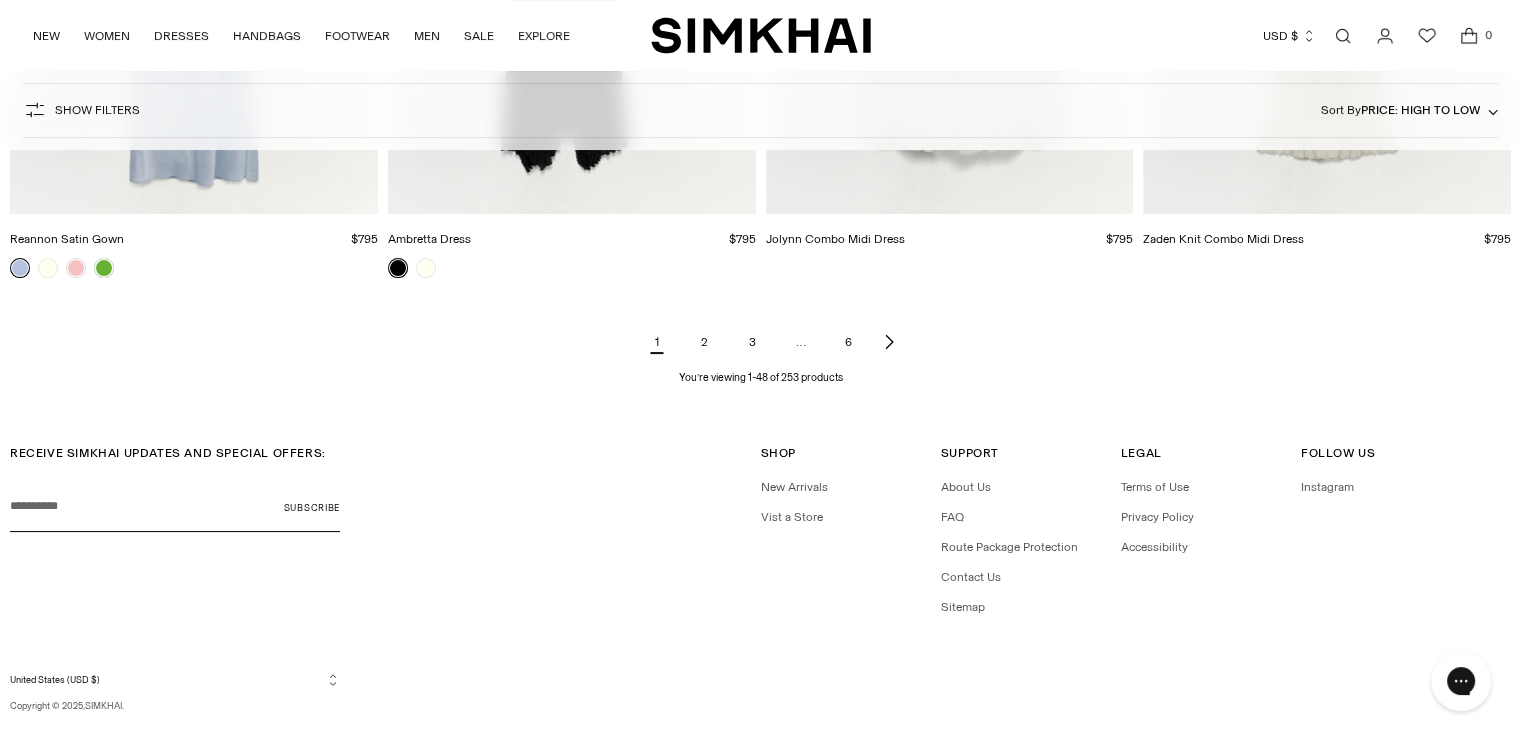 click on "2" at bounding box center (705, 342) 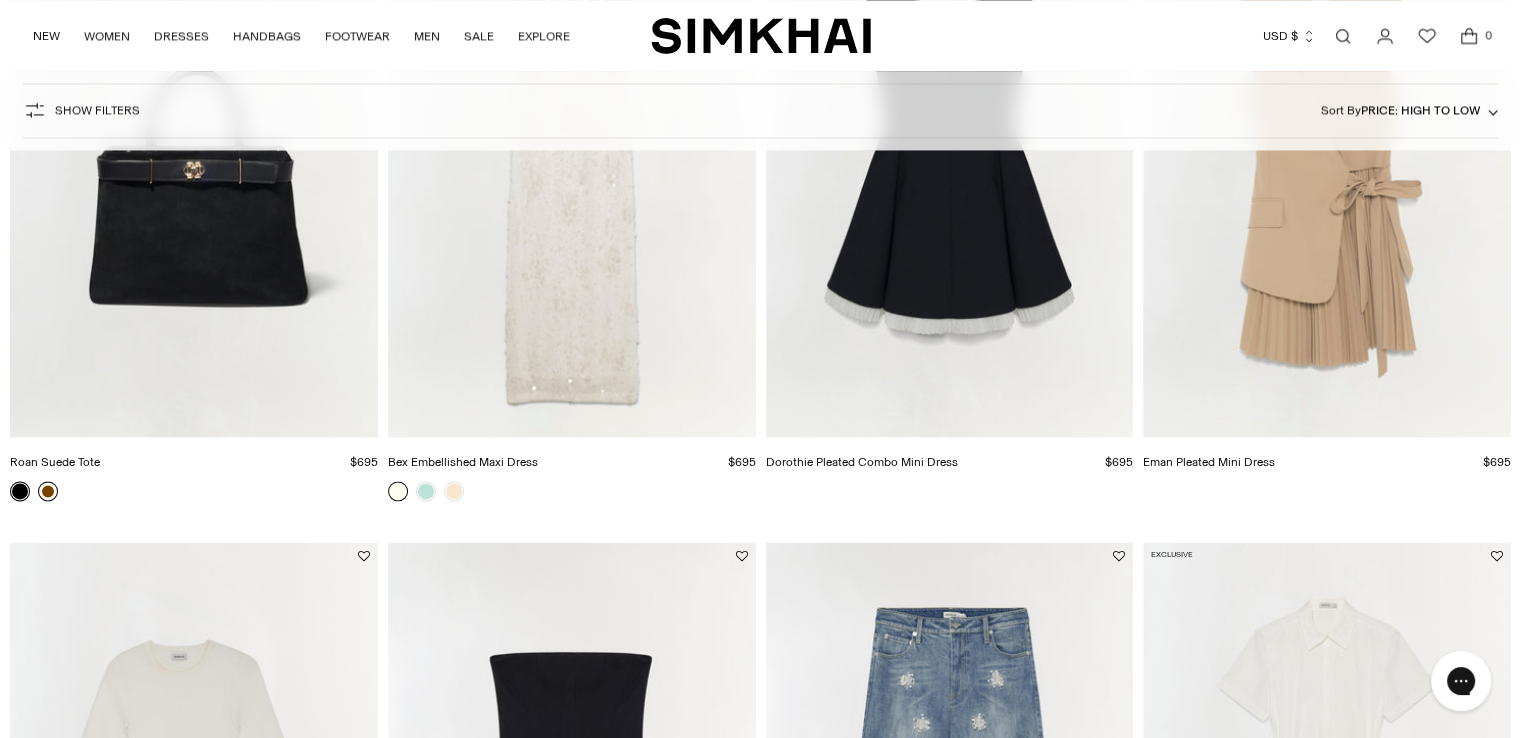 scroll, scrollTop: 0, scrollLeft: 0, axis: both 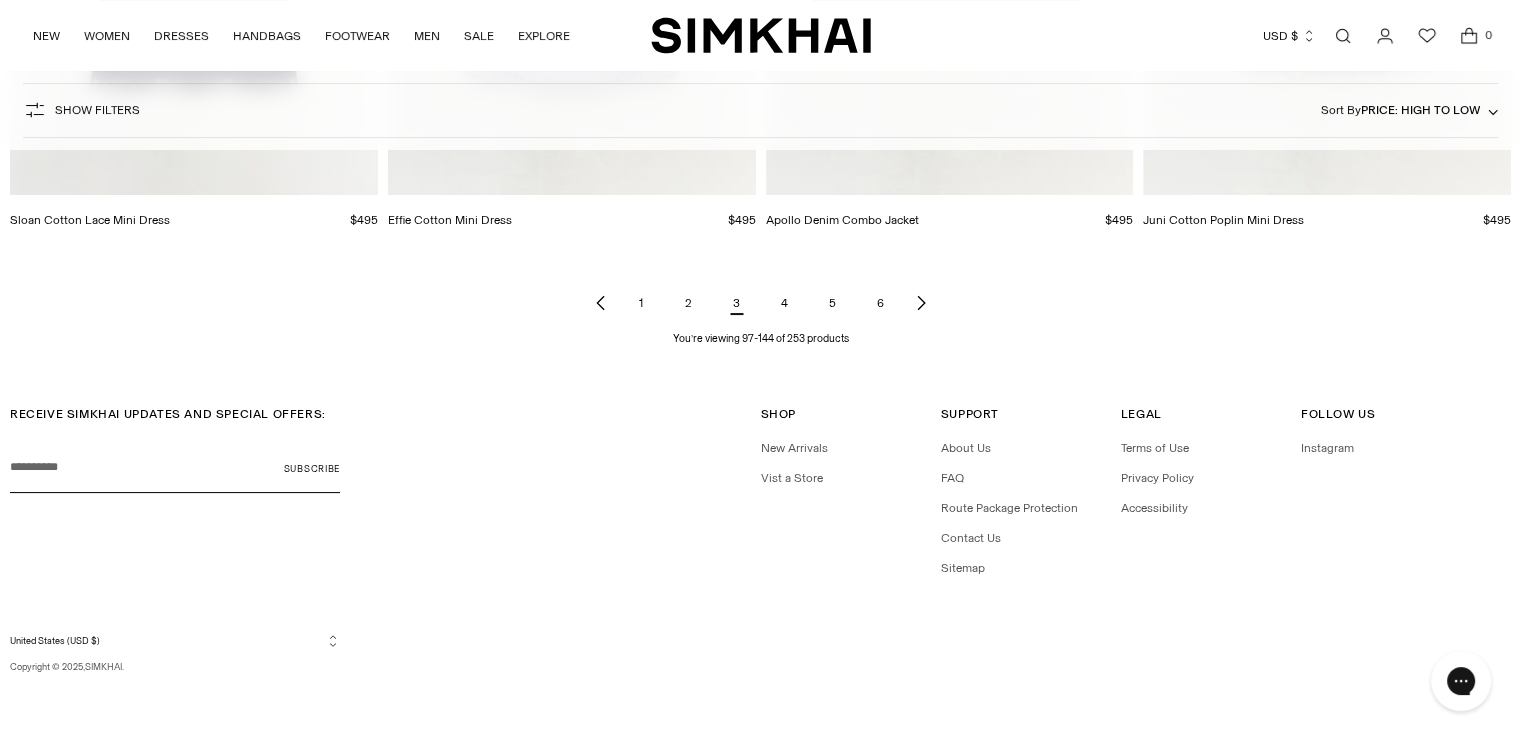 click on "4" at bounding box center [785, 303] 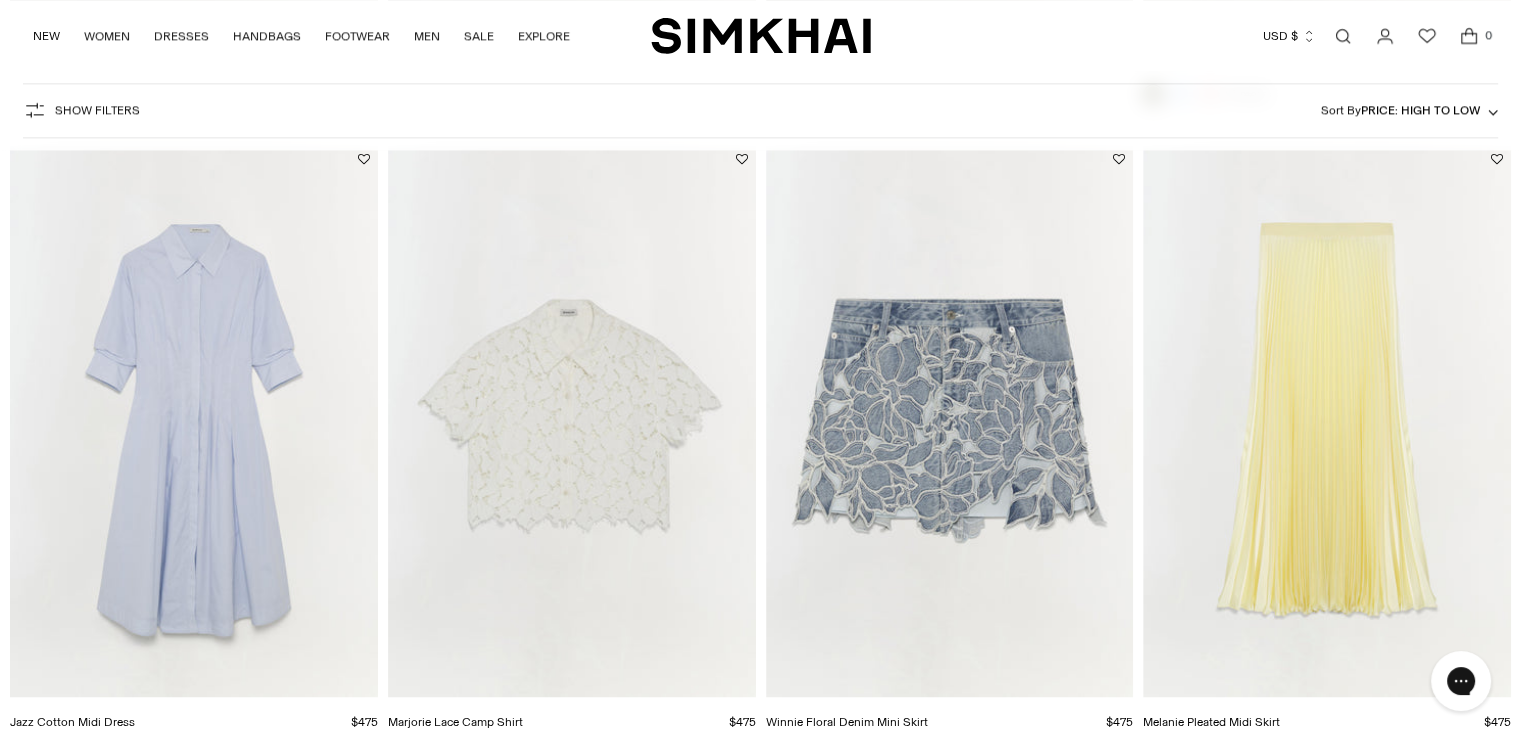 scroll, scrollTop: 0, scrollLeft: 0, axis: both 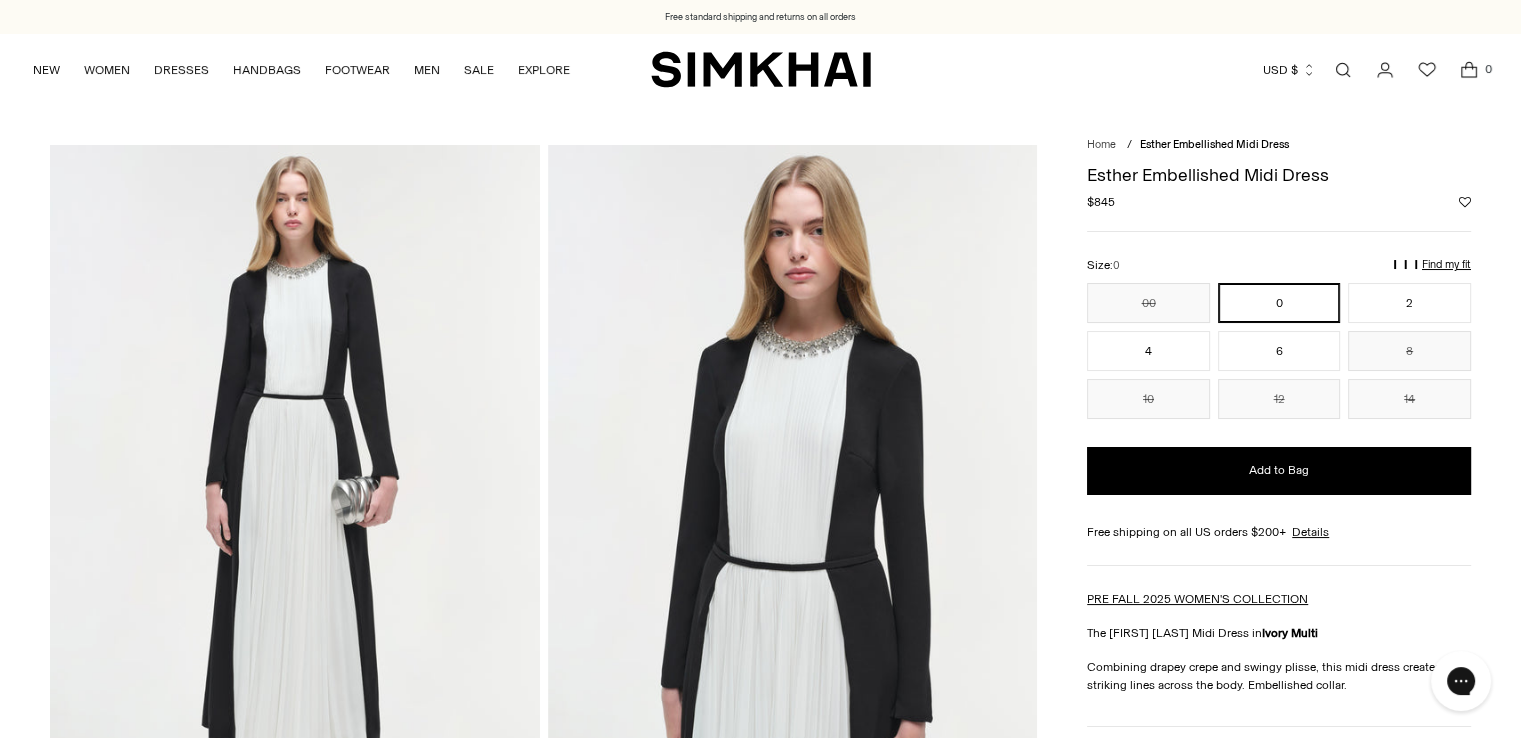 click at bounding box center [294, 512] 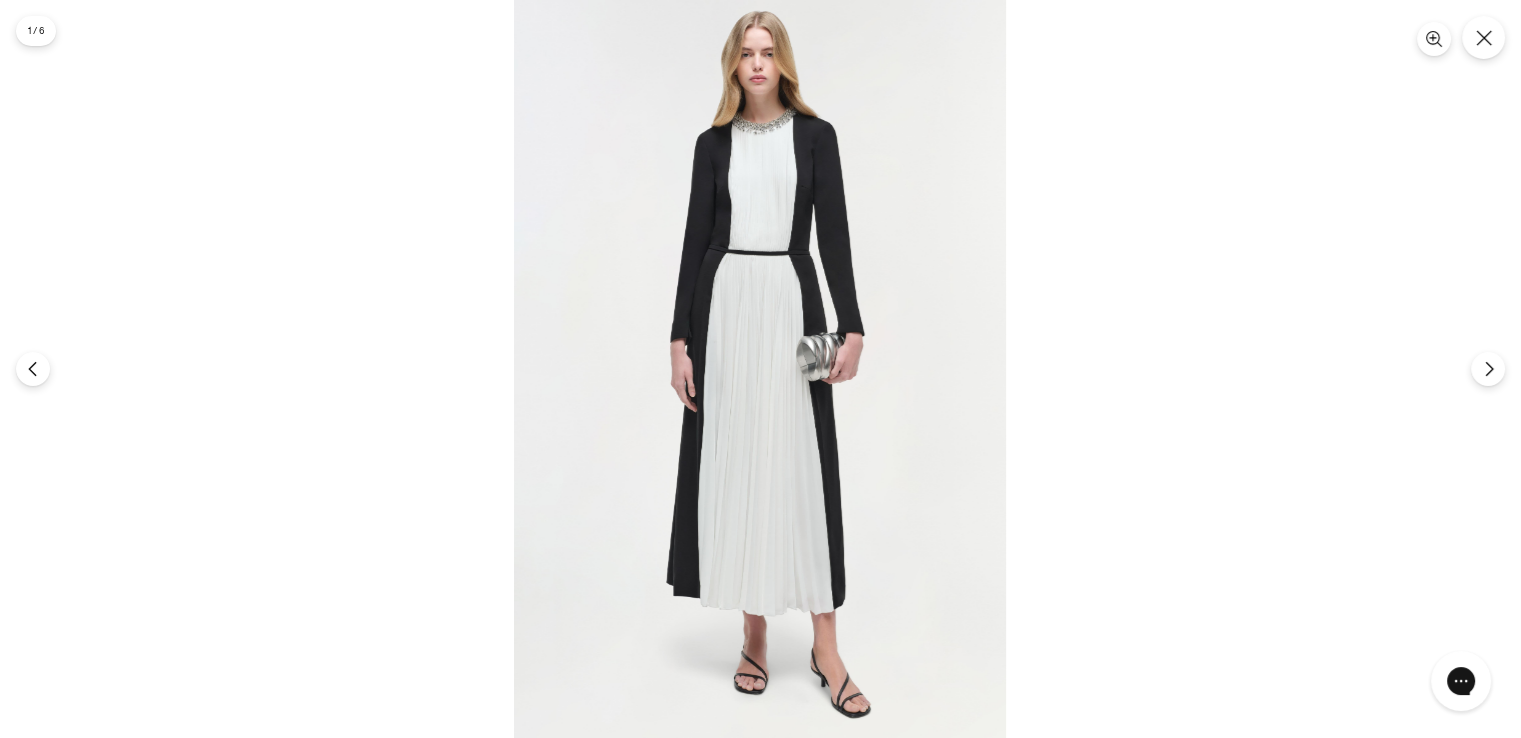 click at bounding box center [760, 369] 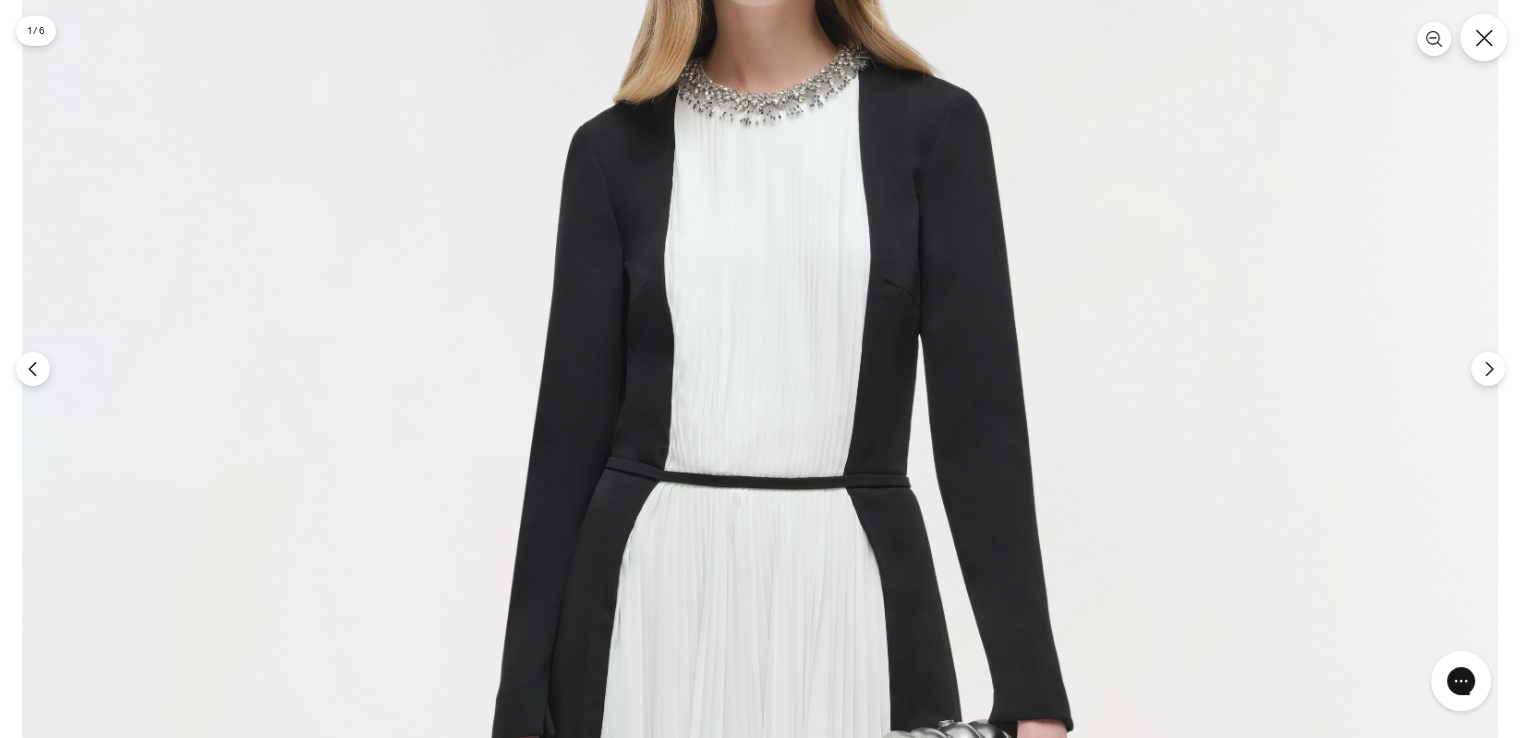 click 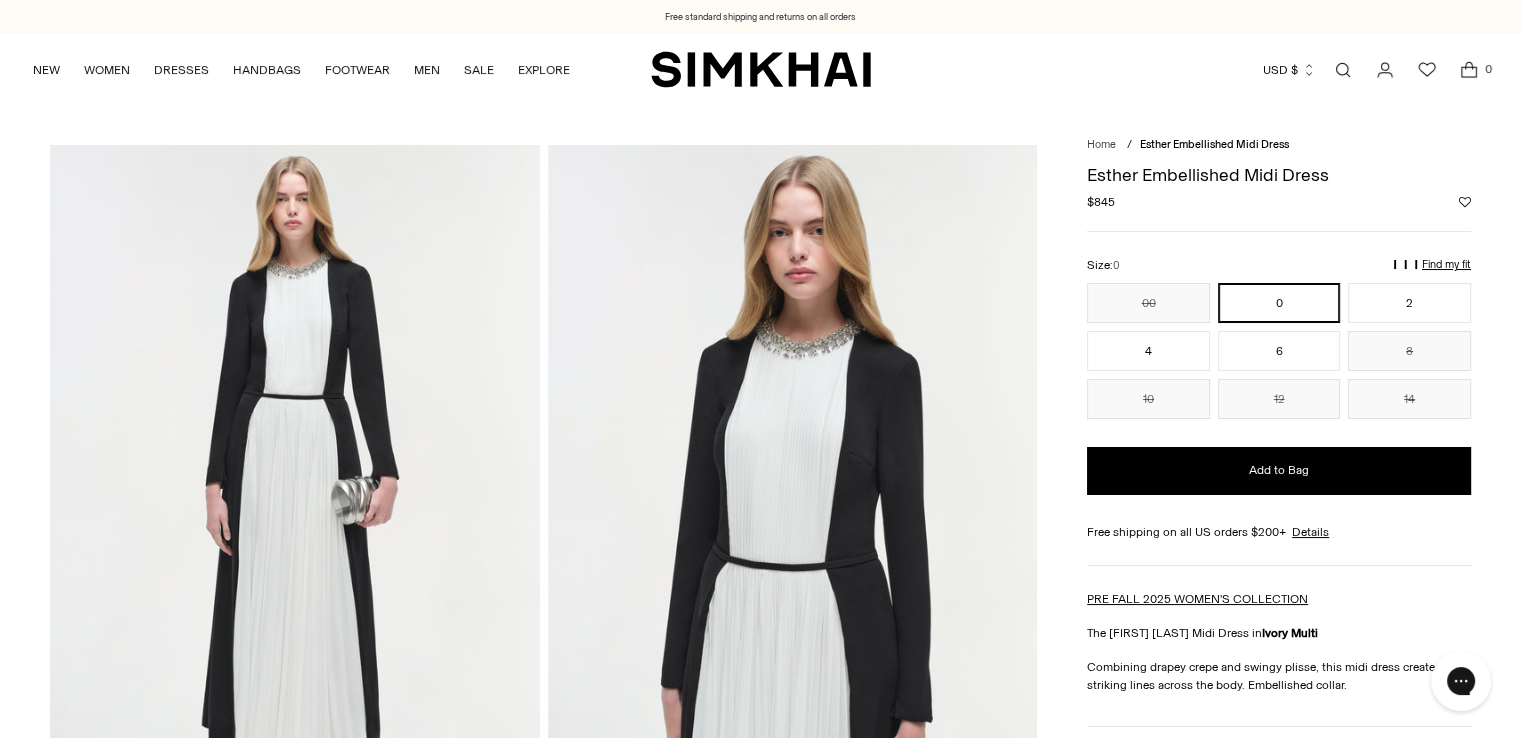 click on "Currency
USD $
Albania (ALL
L)
Algeria (DZD
د.ج)
Andorra (EUR
€)
Angola (AOA
Kz)
Anguilla (XCD
$)" at bounding box center [1180, 70] 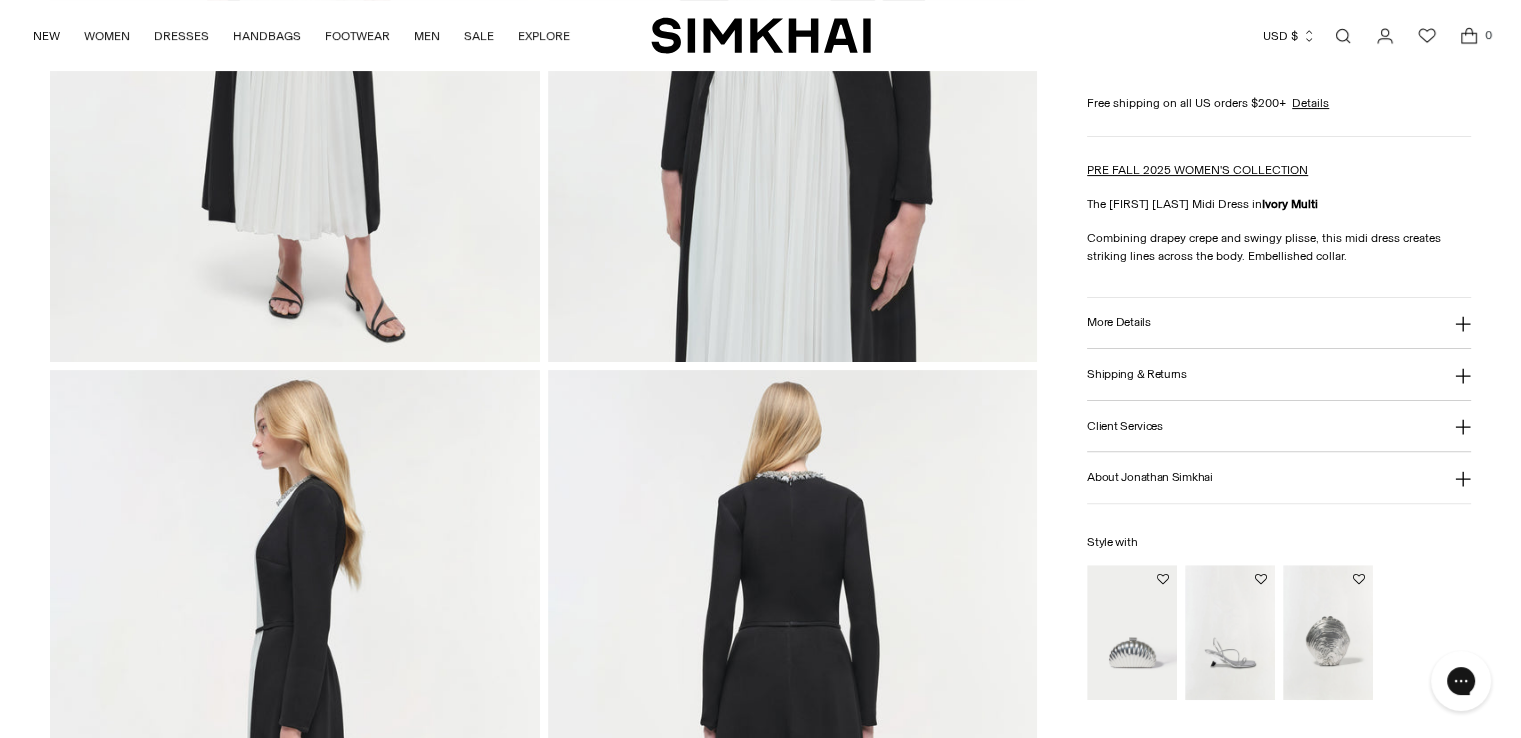 scroll, scrollTop: 520, scrollLeft: 0, axis: vertical 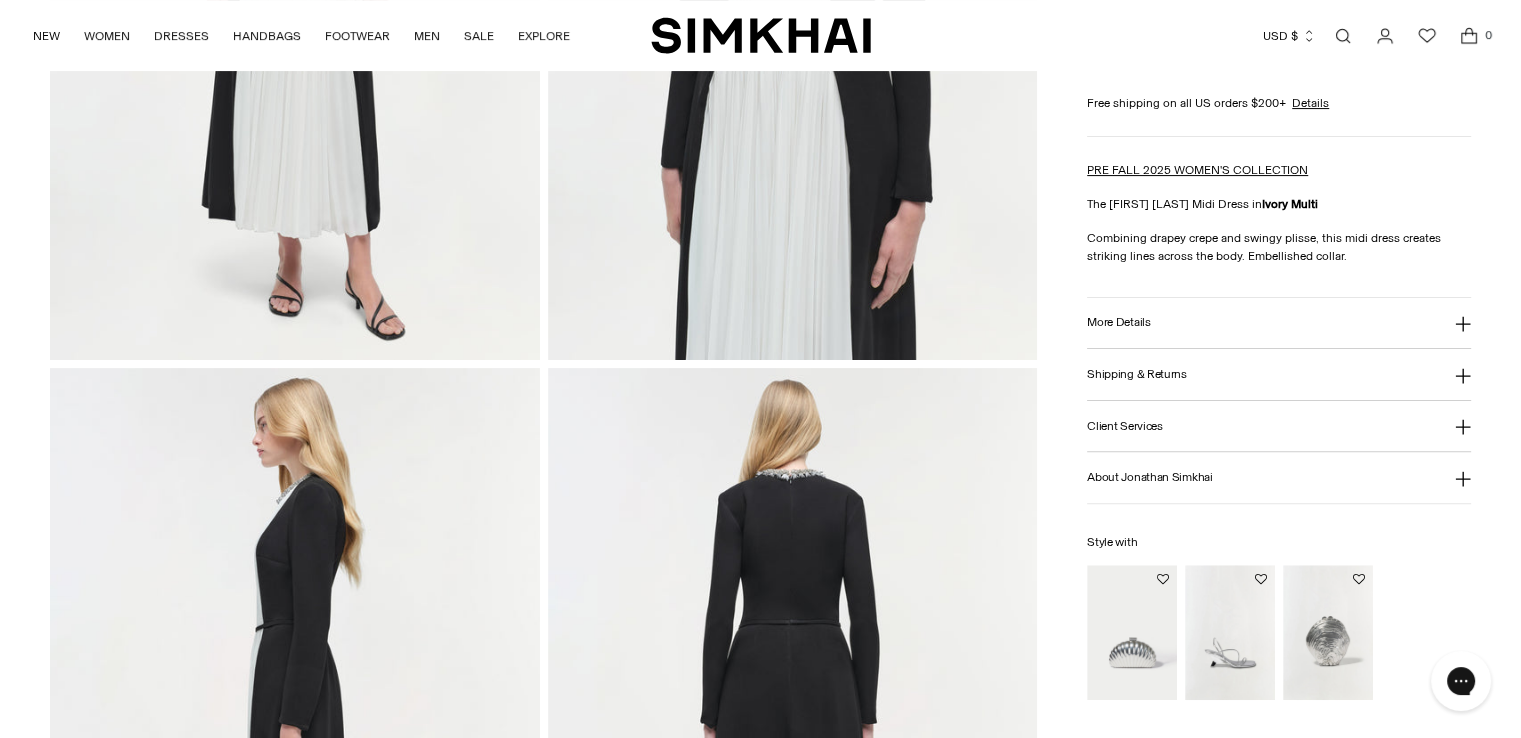 click 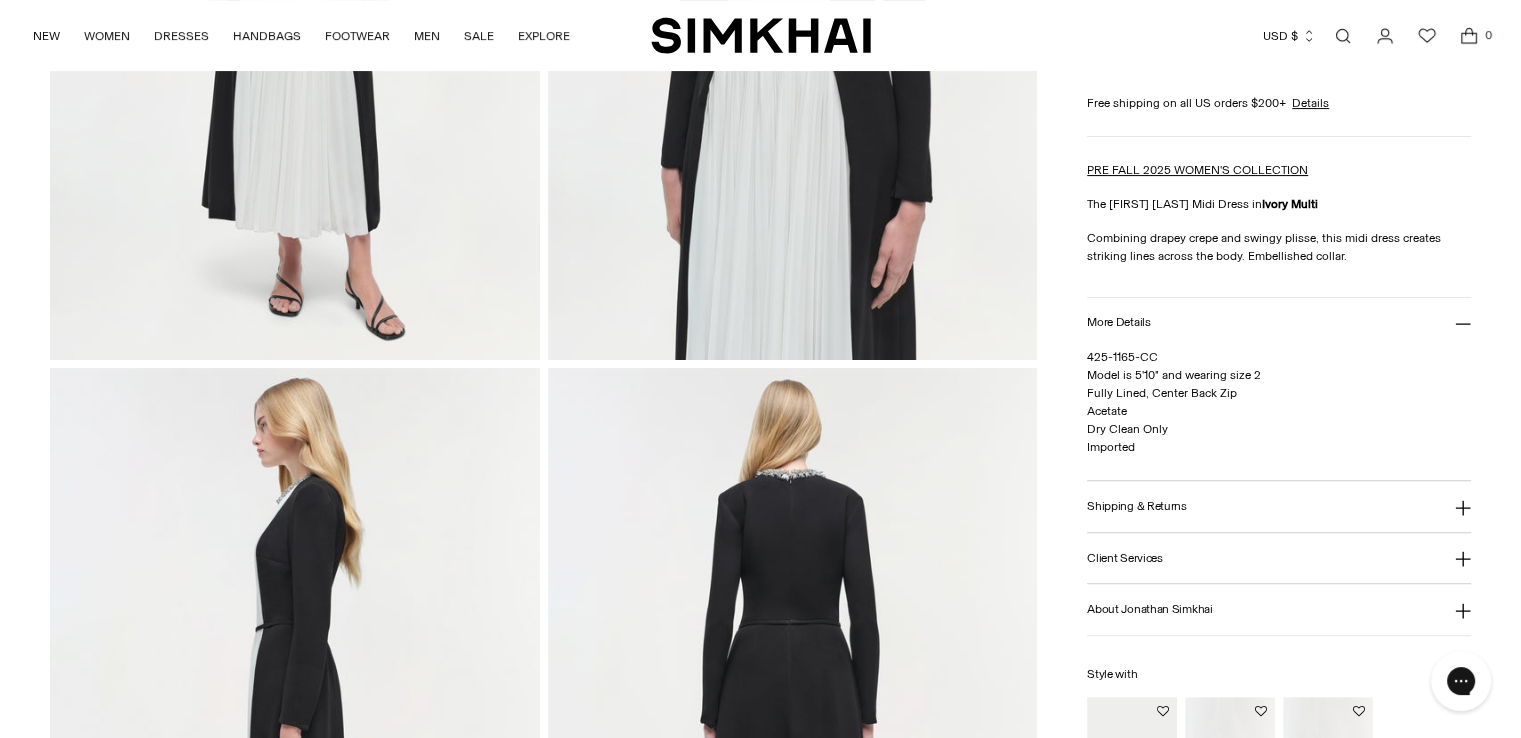 type 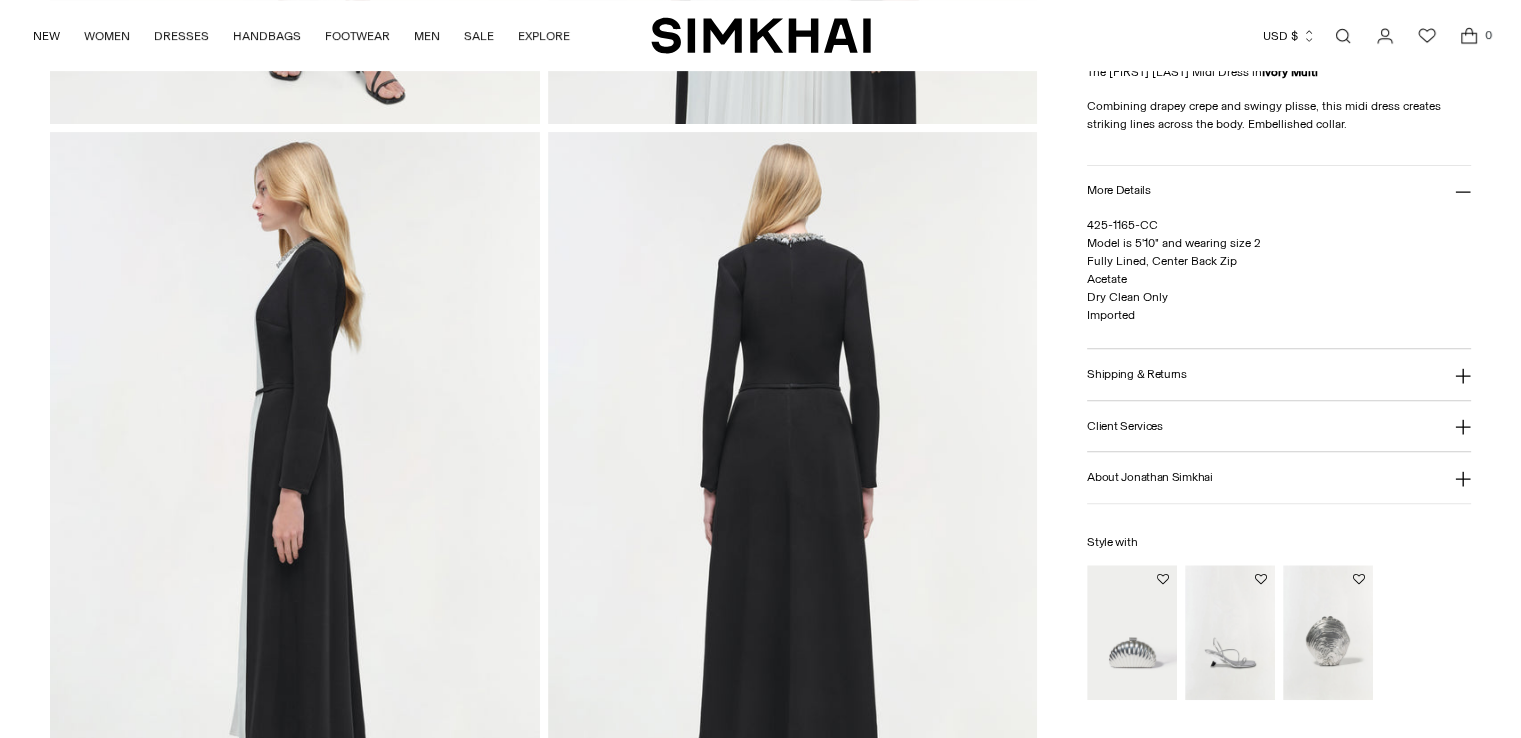 scroll, scrollTop: 760, scrollLeft: 0, axis: vertical 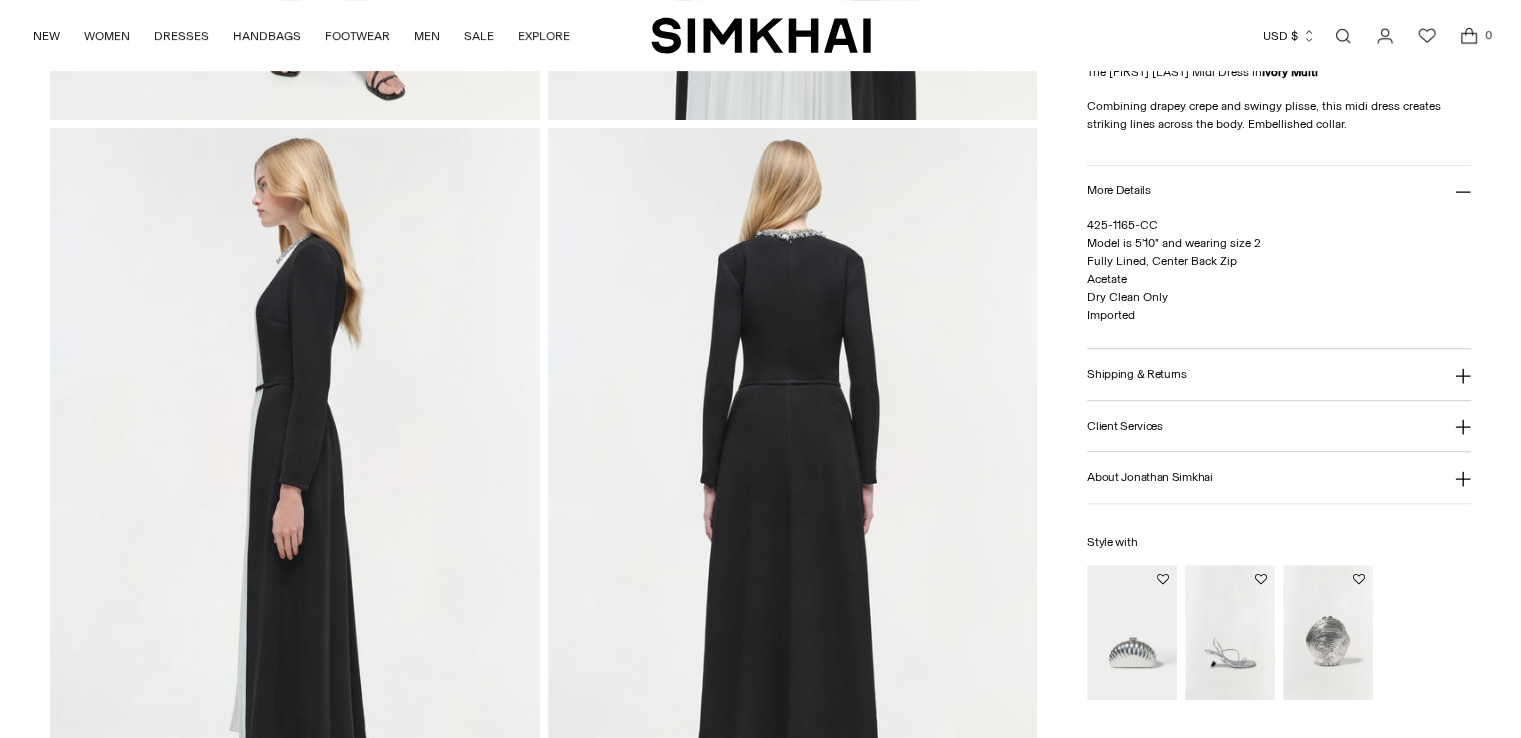 click 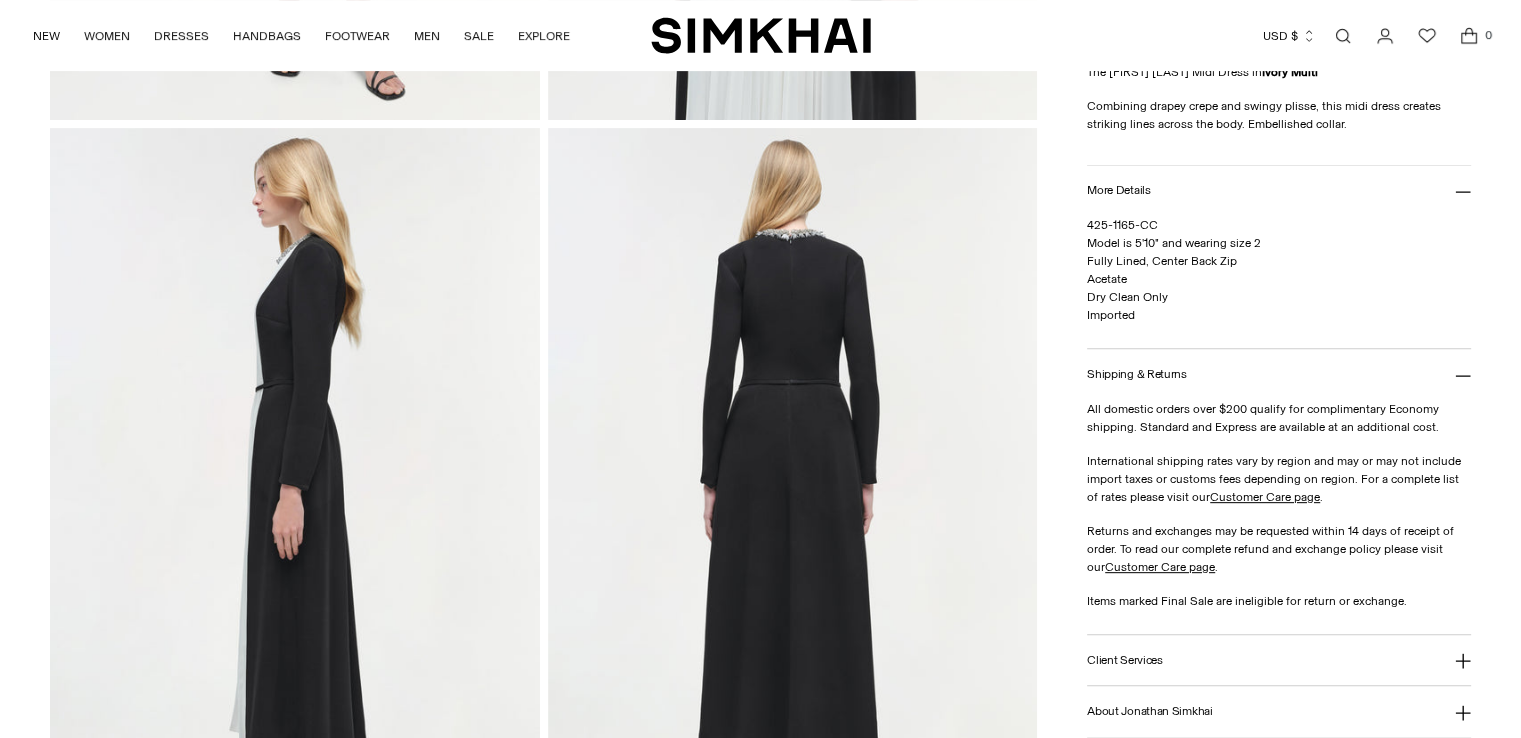click 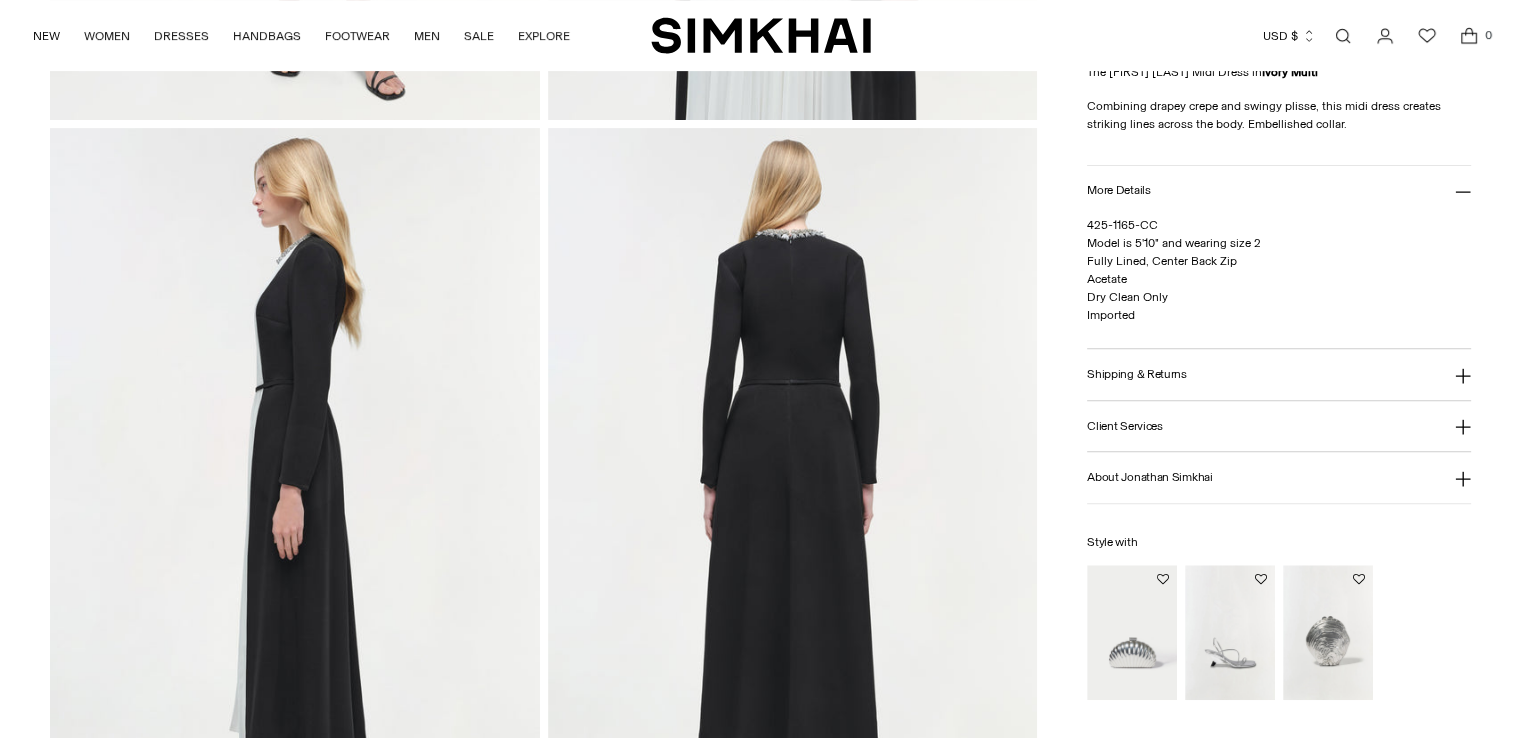 click 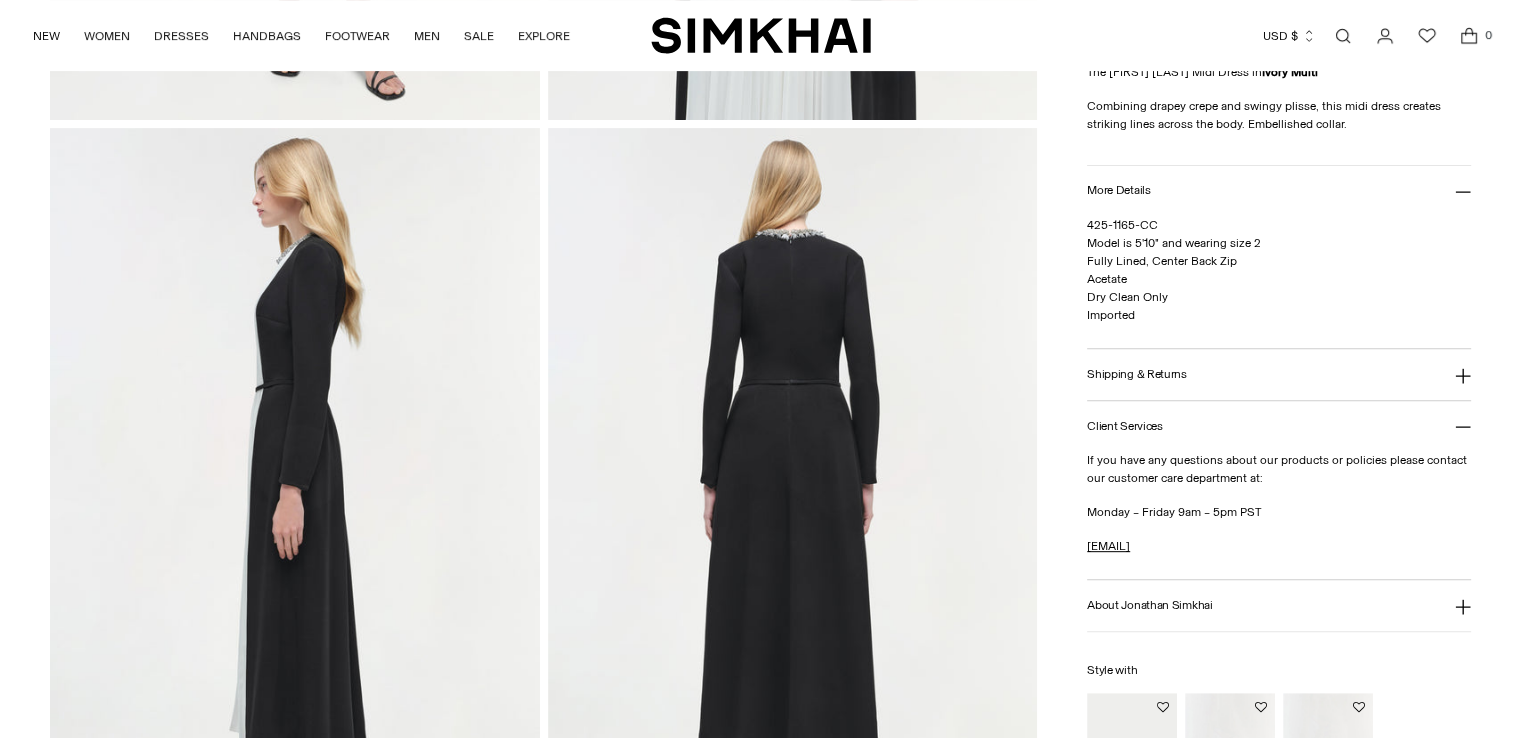 click 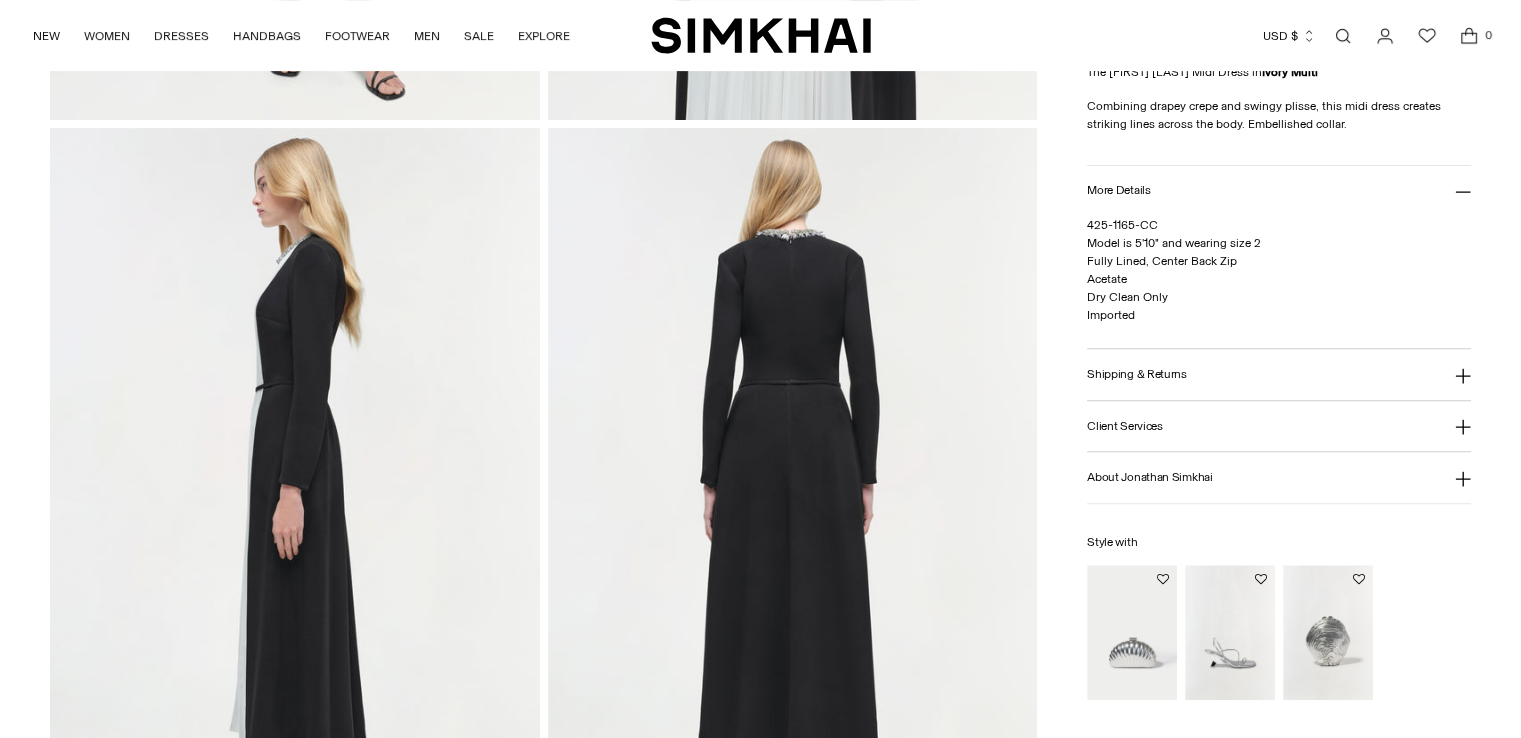 type 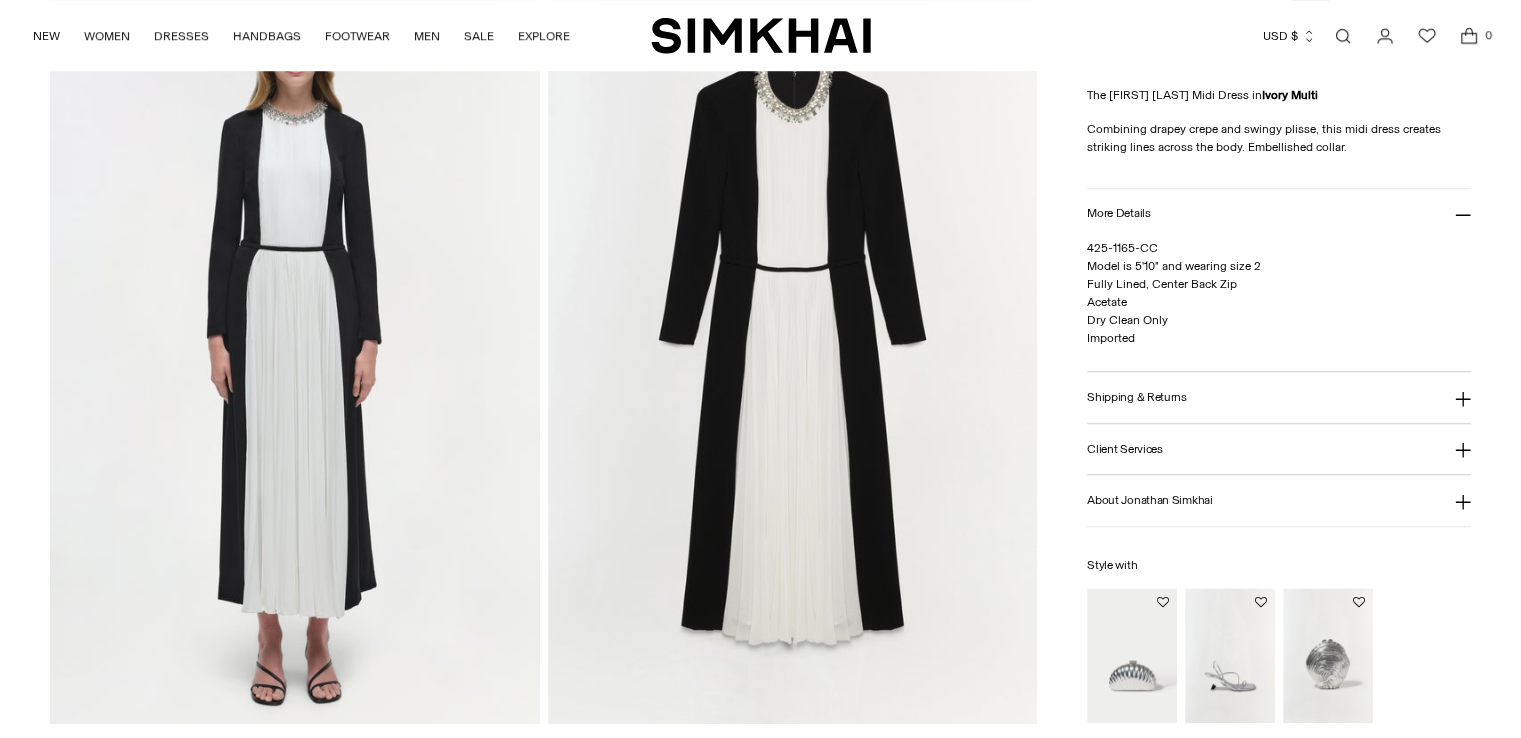 scroll, scrollTop: 1600, scrollLeft: 0, axis: vertical 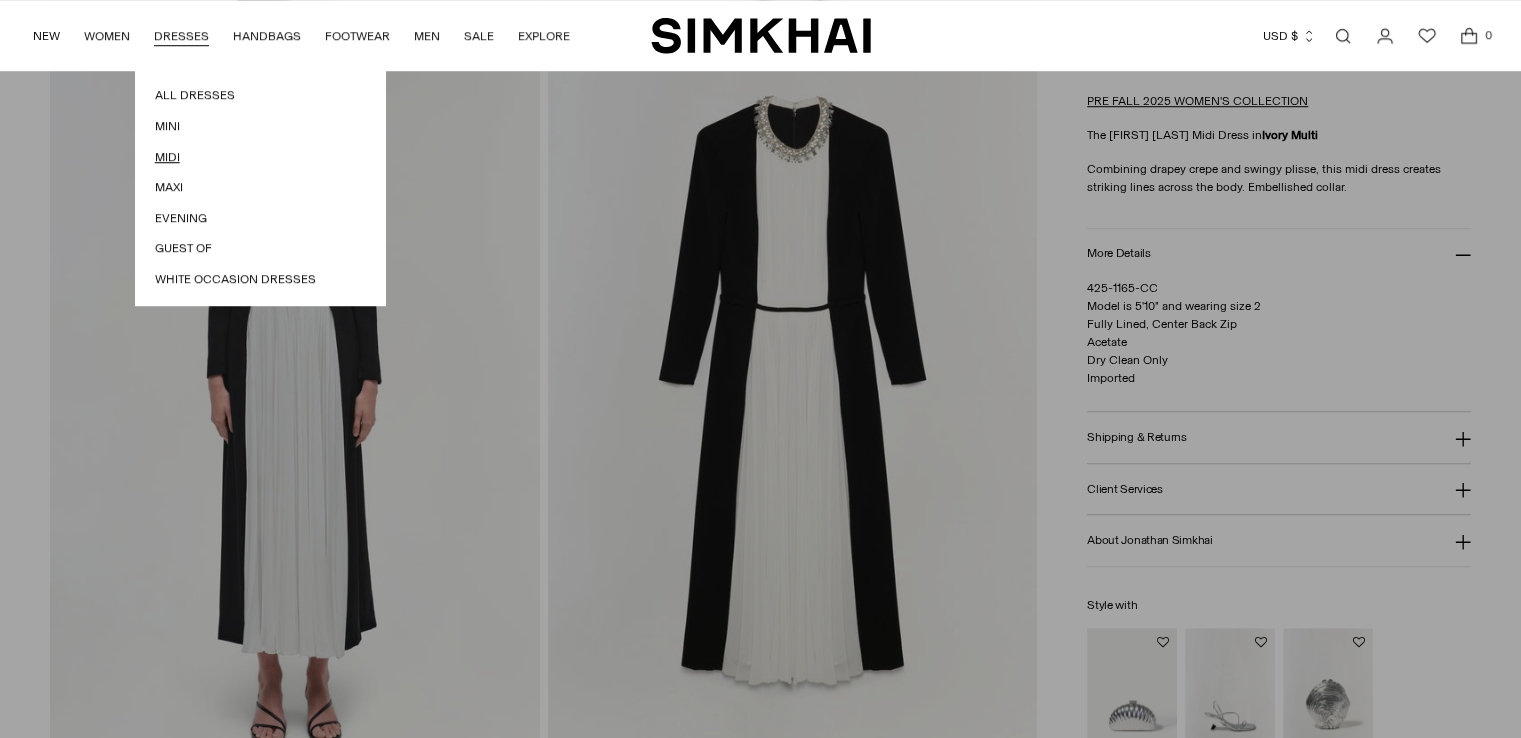 click on "Midi" at bounding box center [260, 157] 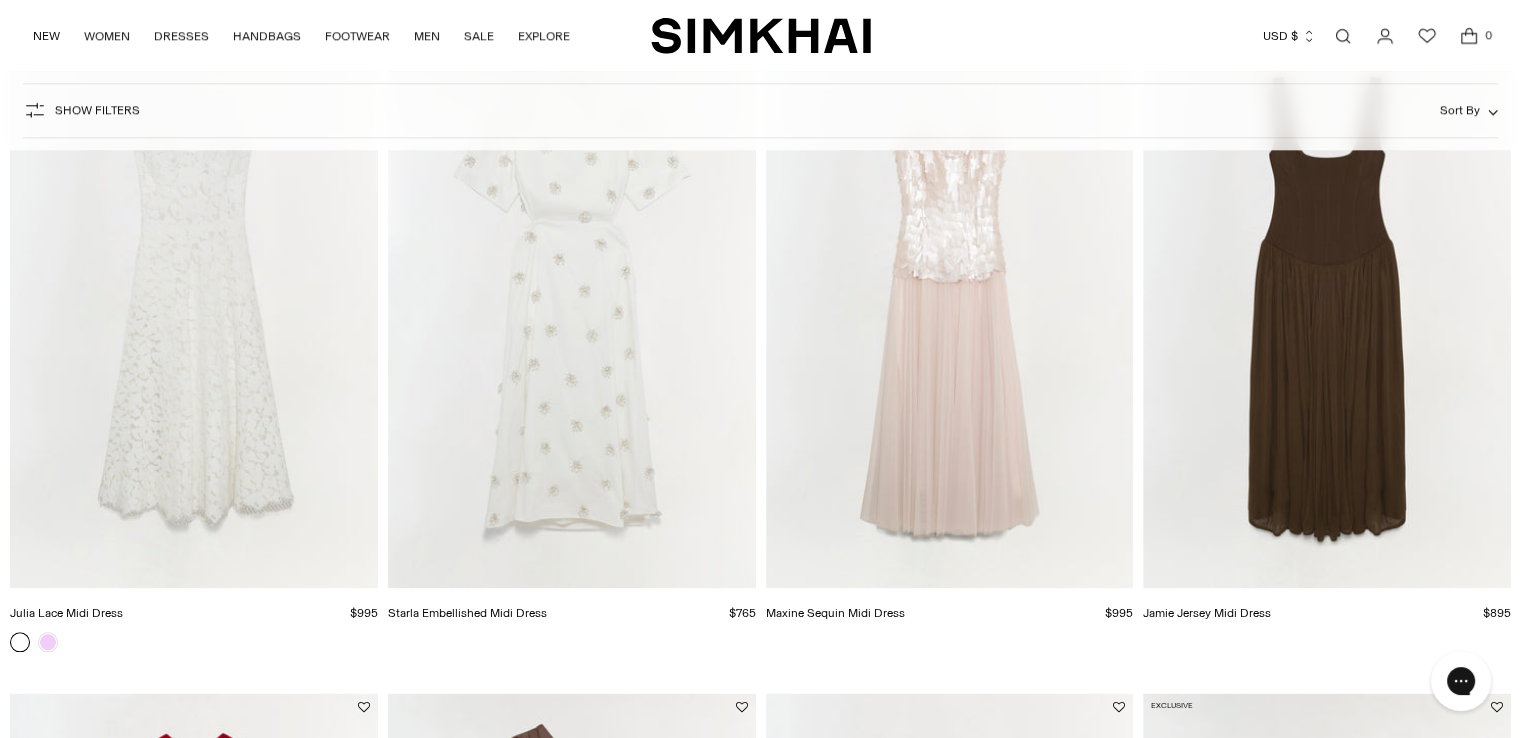 scroll, scrollTop: 2919, scrollLeft: 0, axis: vertical 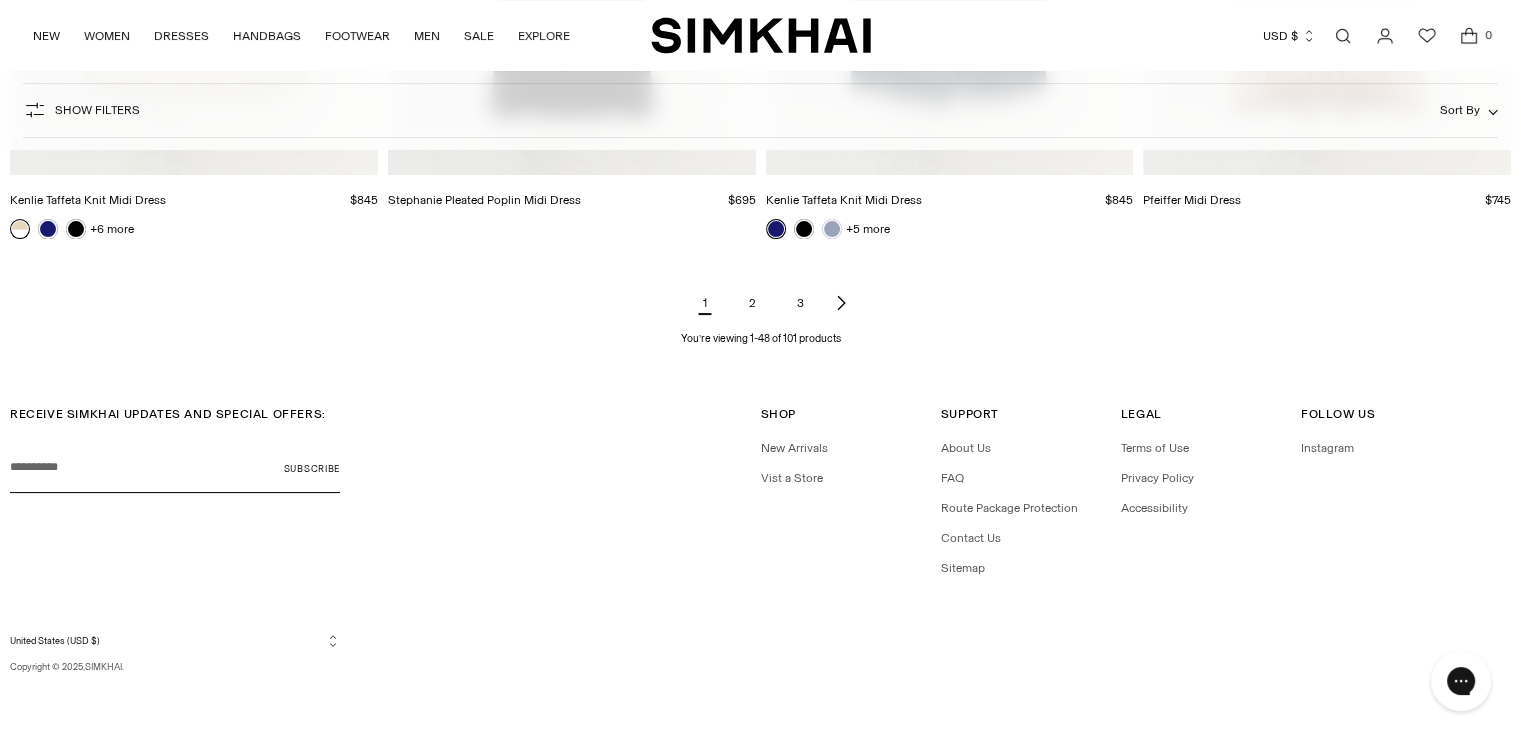 click on "2" at bounding box center (753, 303) 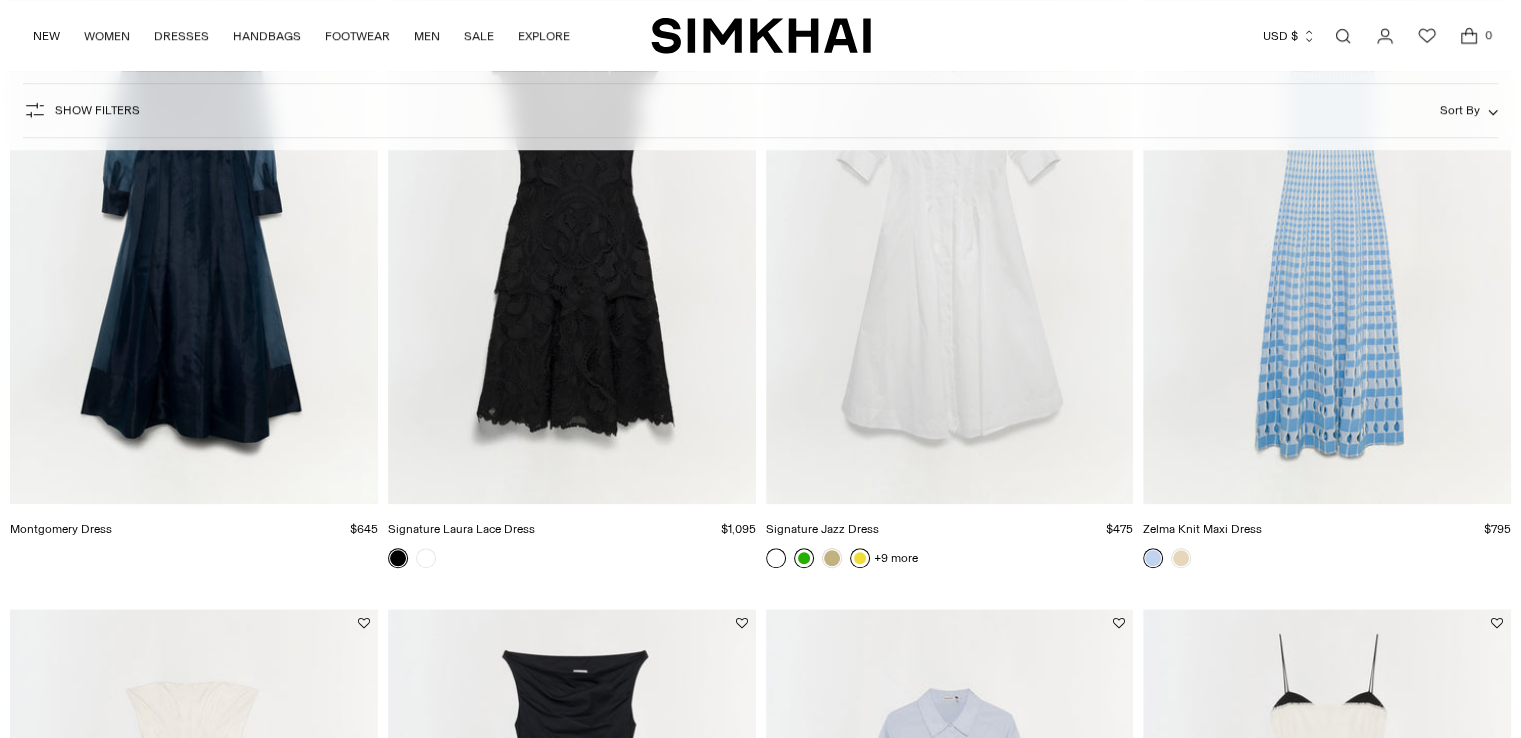 scroll, scrollTop: 1436, scrollLeft: 0, axis: vertical 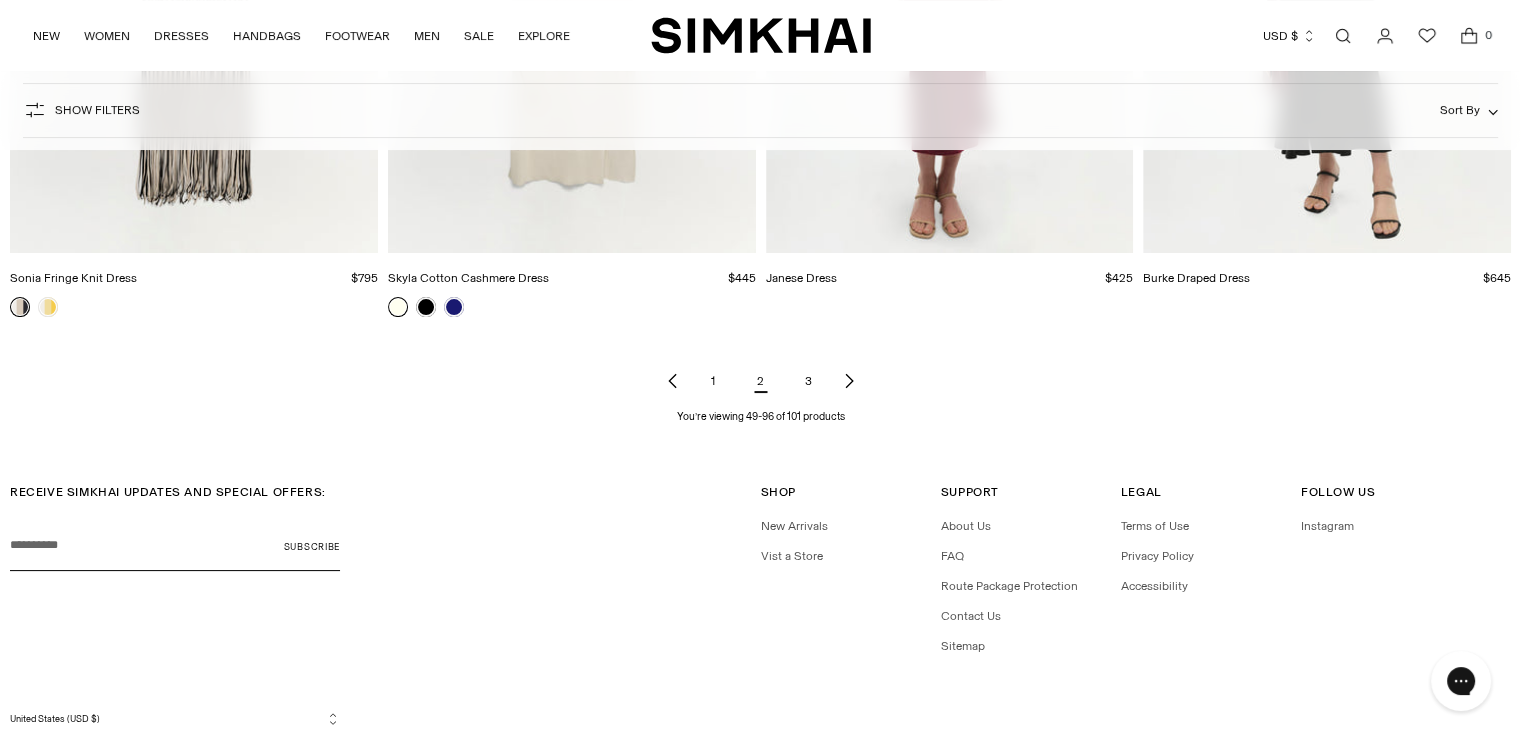 click on "3" at bounding box center (809, 381) 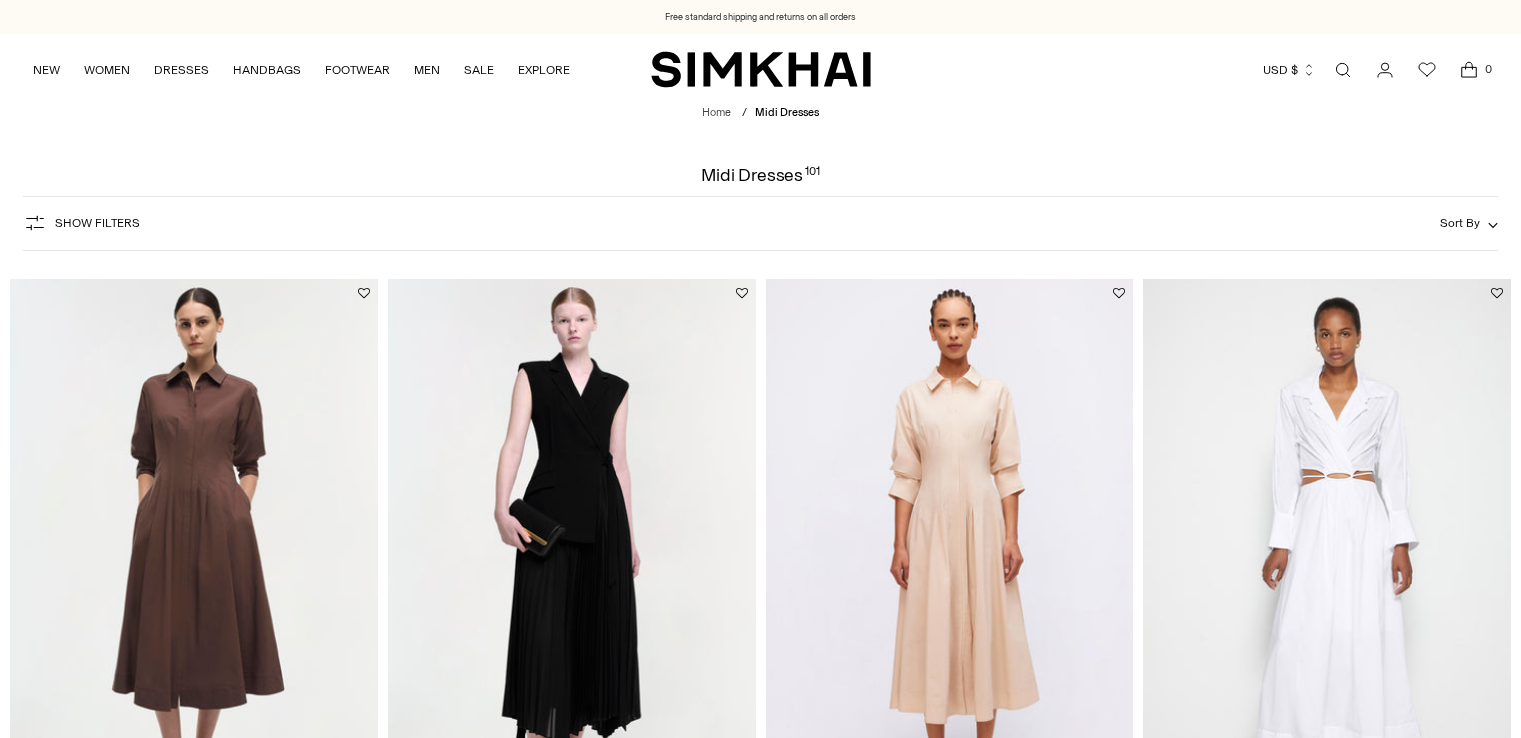 scroll, scrollTop: 40, scrollLeft: 0, axis: vertical 